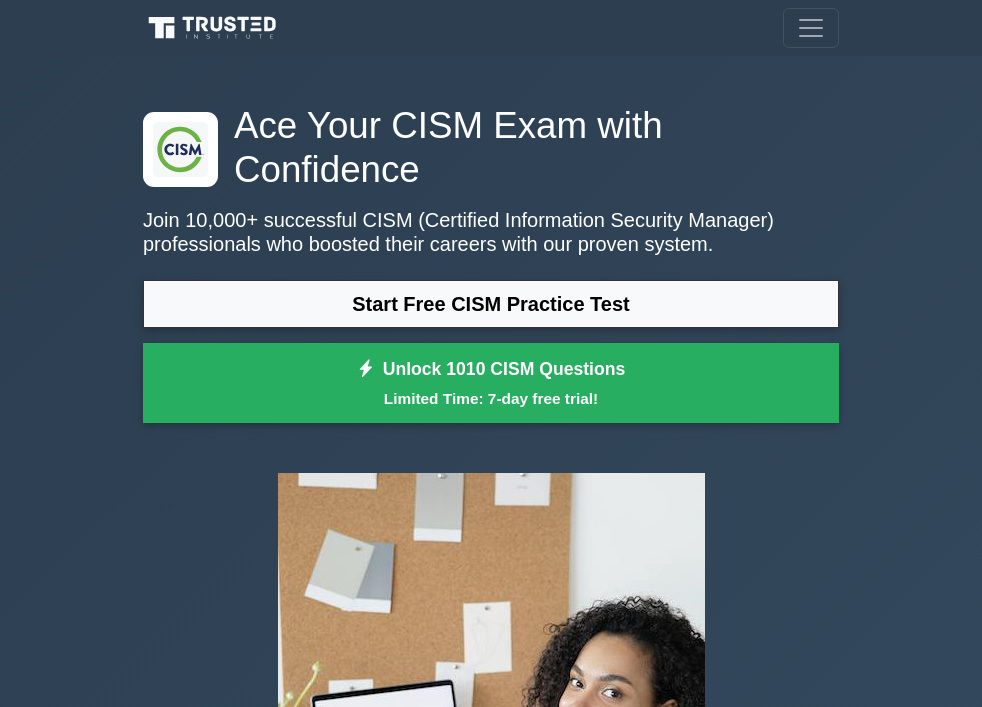 scroll, scrollTop: 0, scrollLeft: 0, axis: both 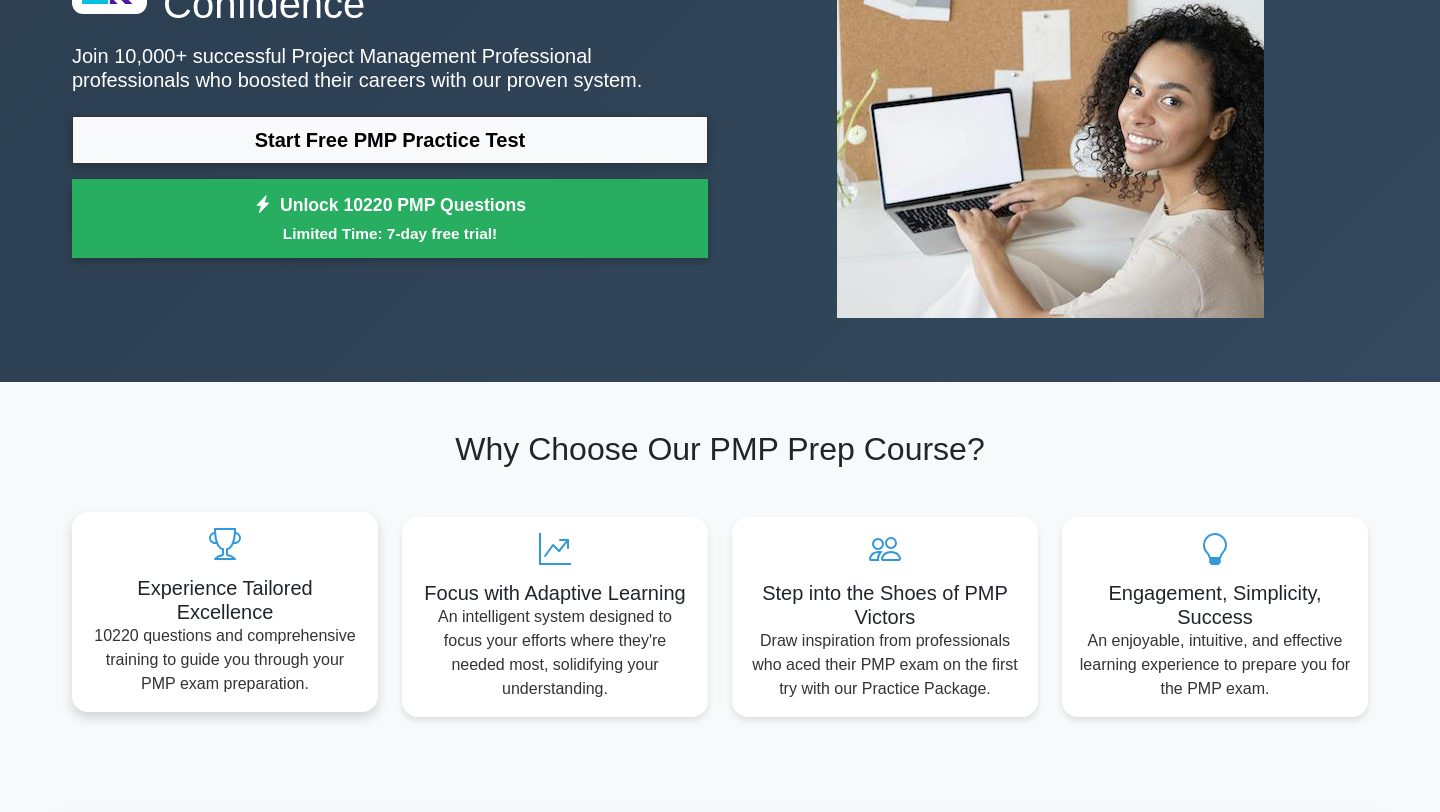 click on "Experience Tailored Excellence" at bounding box center (225, 600) 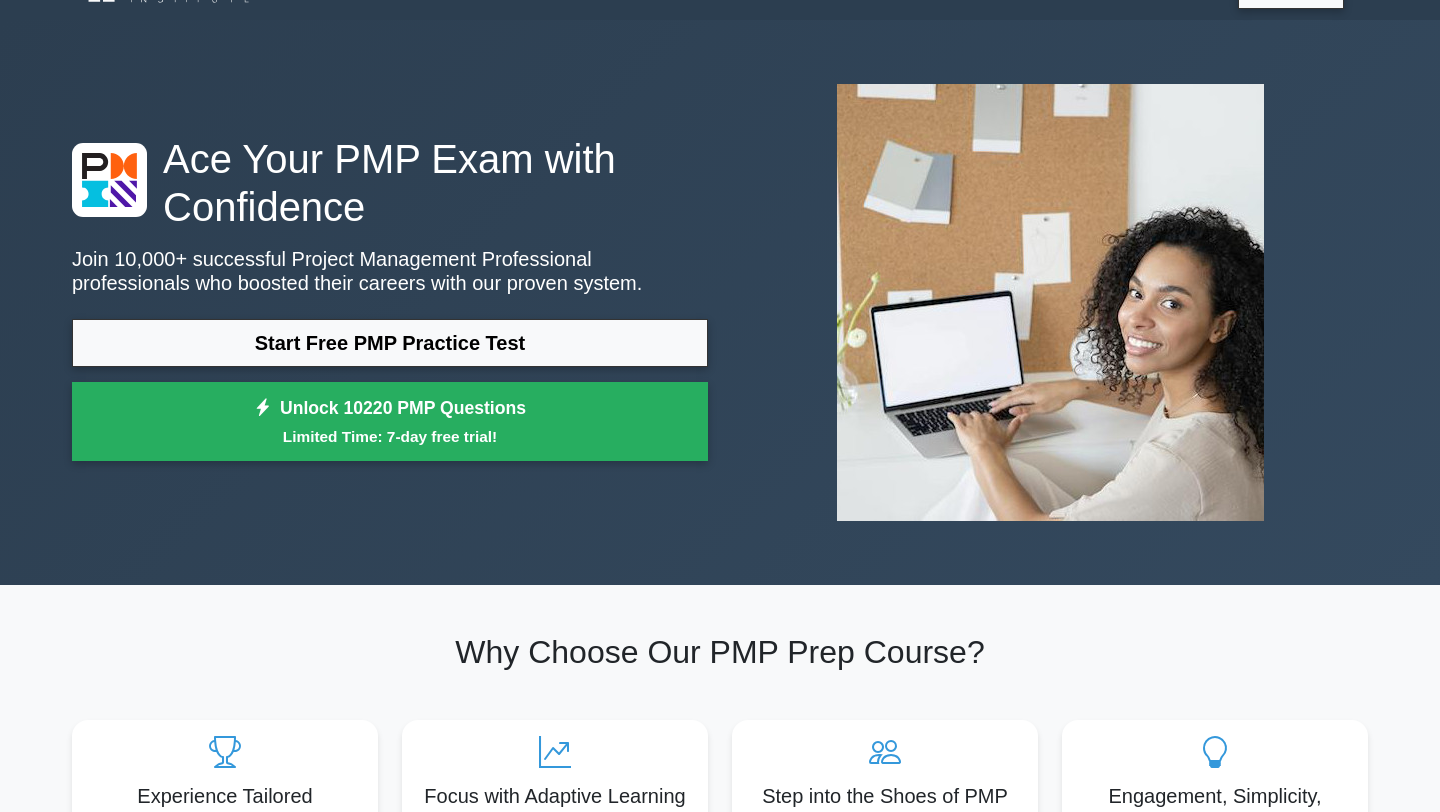 scroll, scrollTop: 418, scrollLeft: 0, axis: vertical 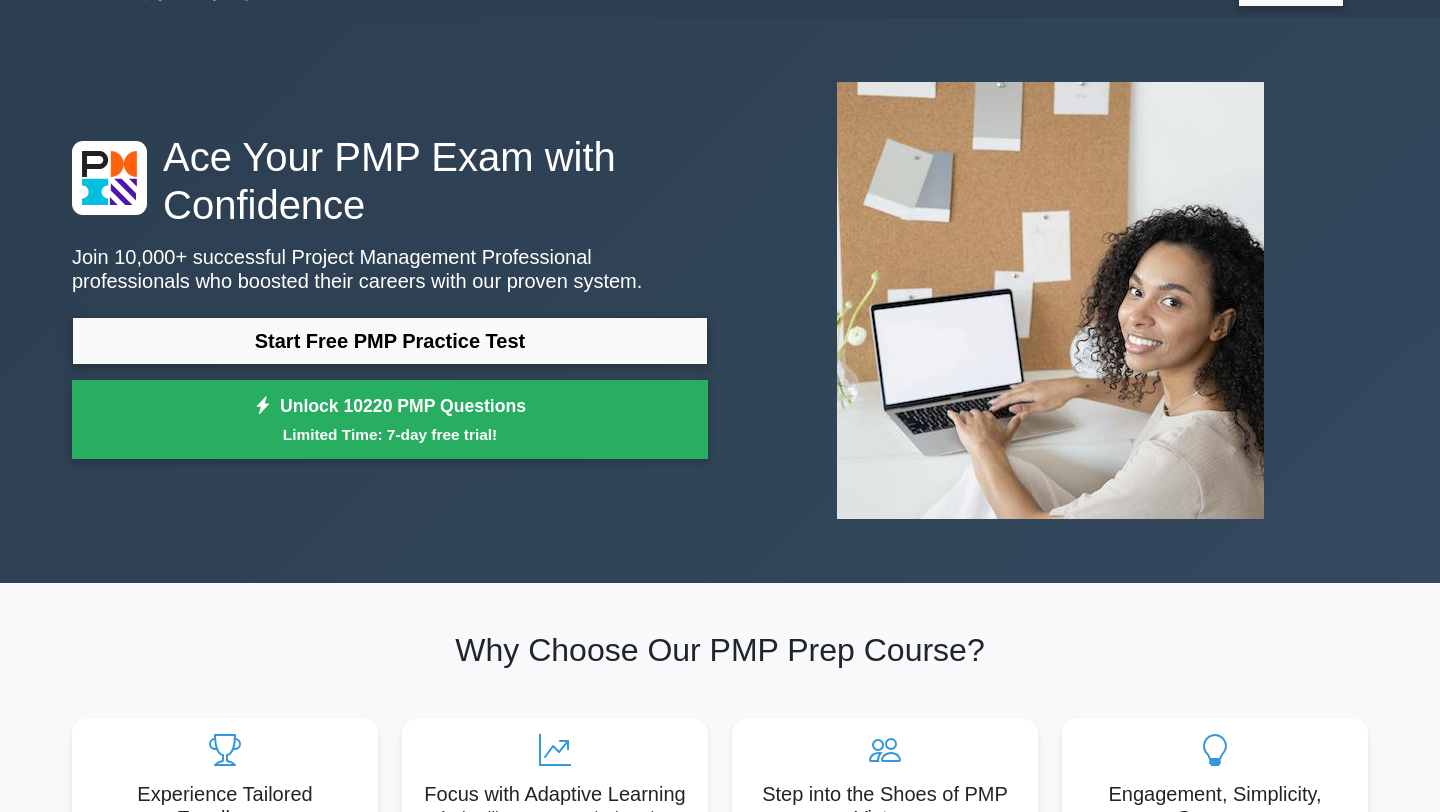 click on "Ace Your PMP Exam with Confidence
Join 10,000+ successful Project Management Professional professionals who boosted their careers with our proven system.
Start Free PMP Practice Test
Unlock 10220 PMP Questions
Limited Time: 7-day free trial!" at bounding box center (720, 300) 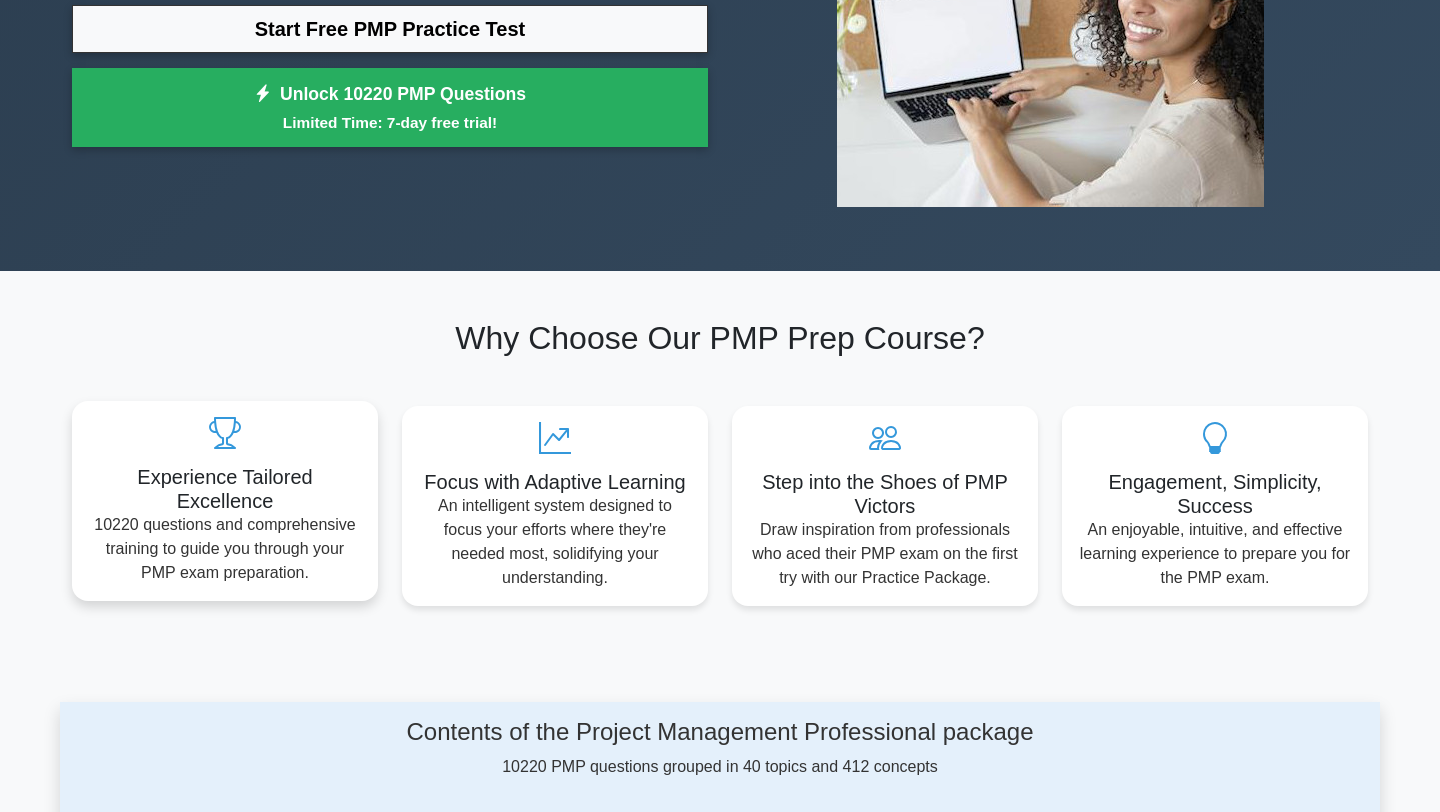 scroll, scrollTop: 871, scrollLeft: 0, axis: vertical 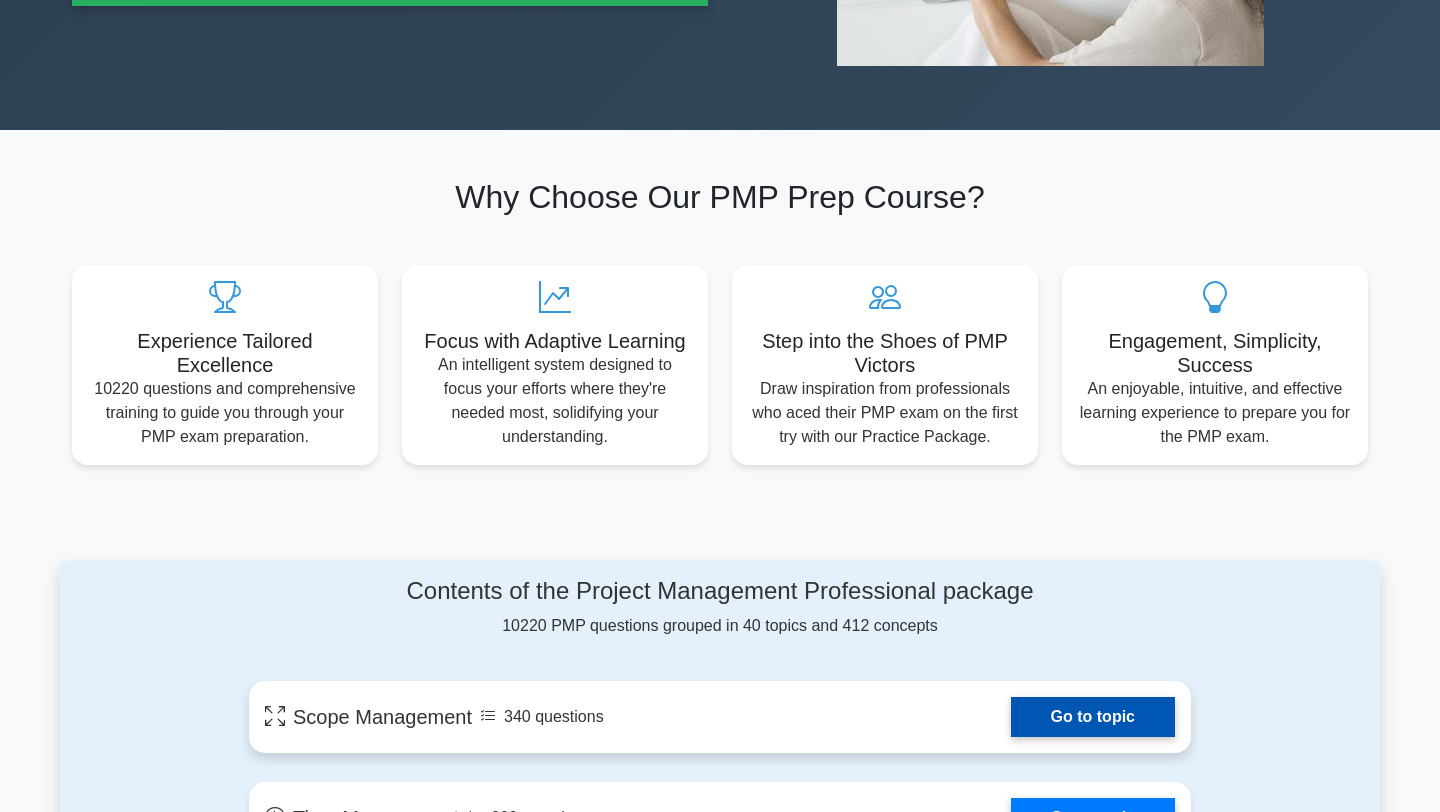 click on "Go to topic" at bounding box center [1093, 717] 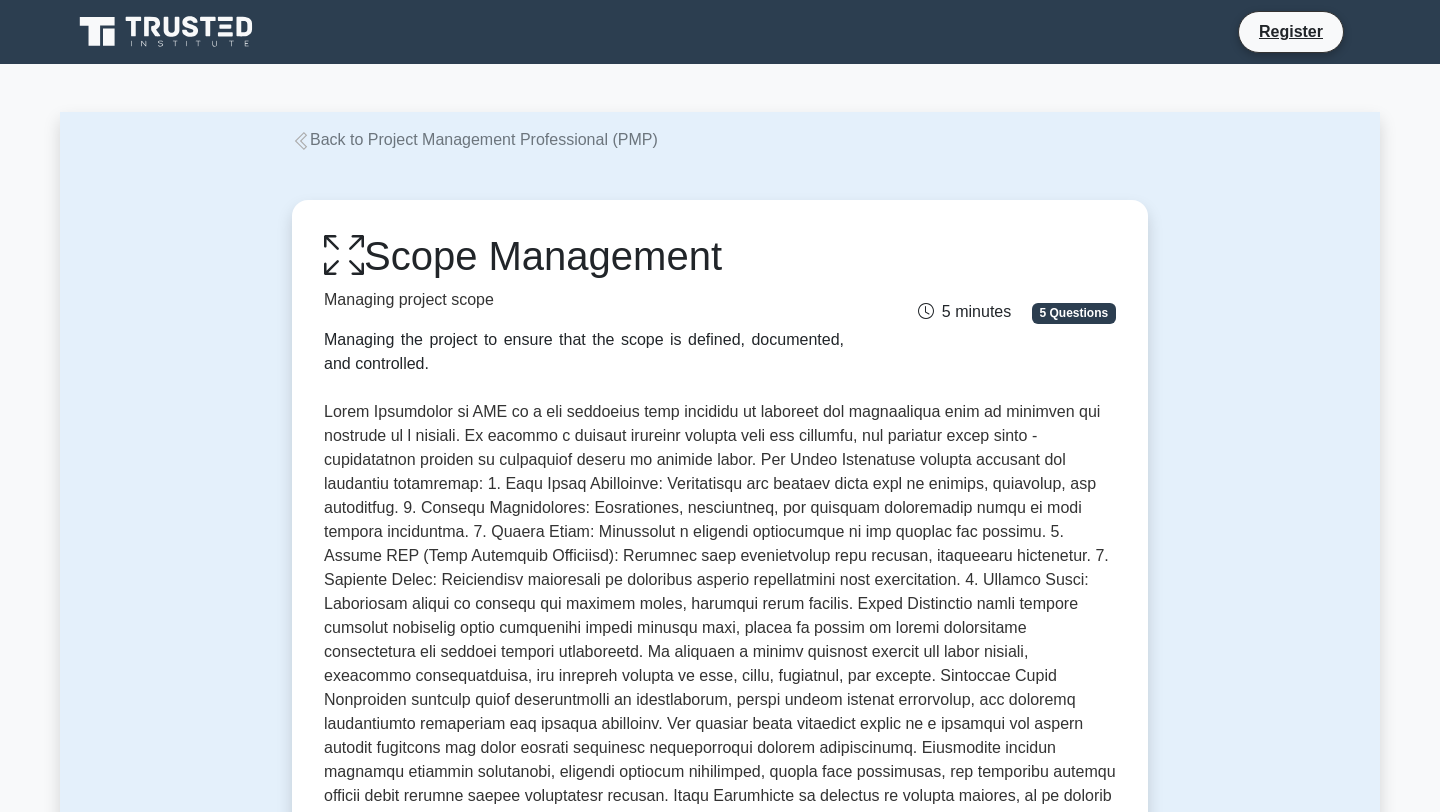 scroll, scrollTop: 0, scrollLeft: 0, axis: both 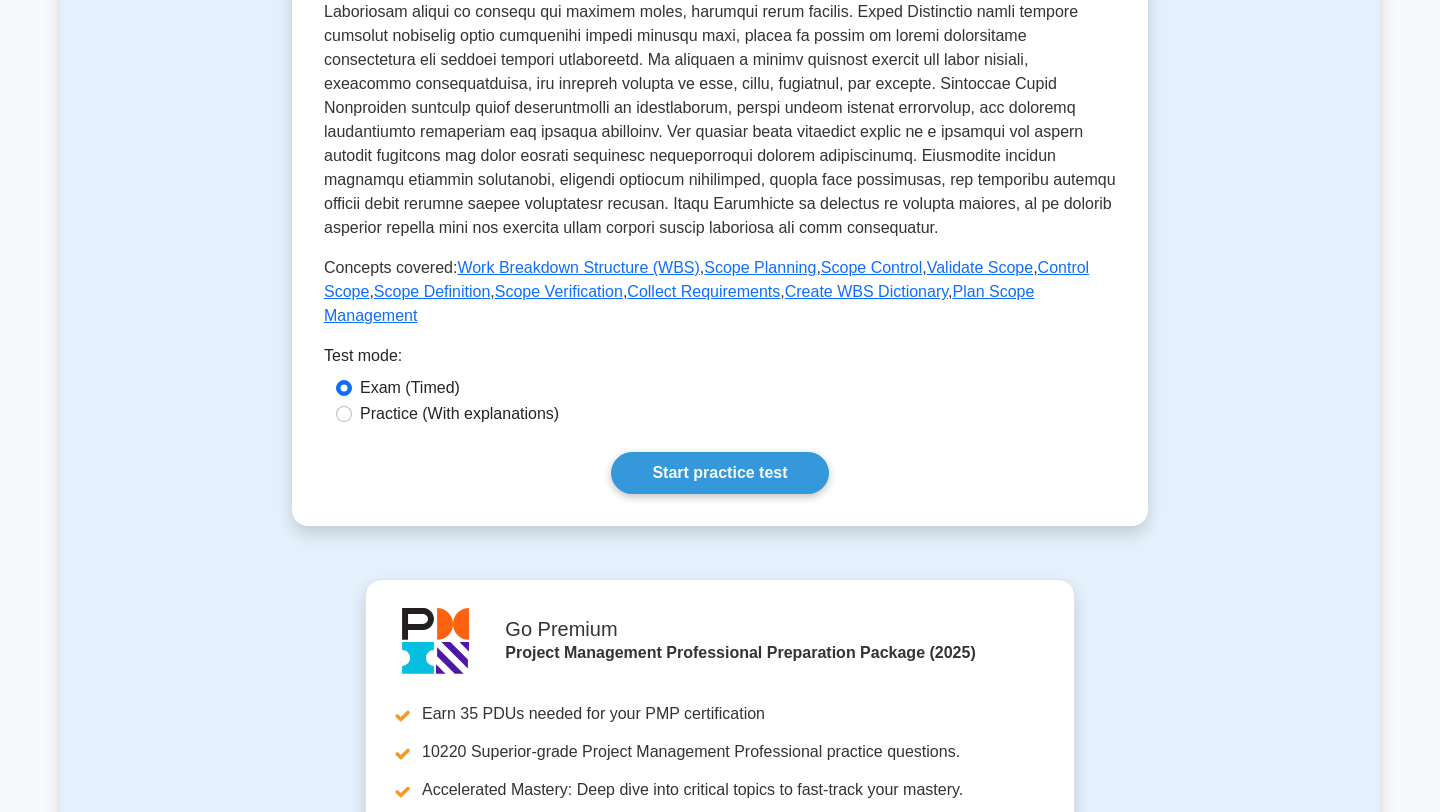 click on "Practice (With explanations)" at bounding box center (459, 414) 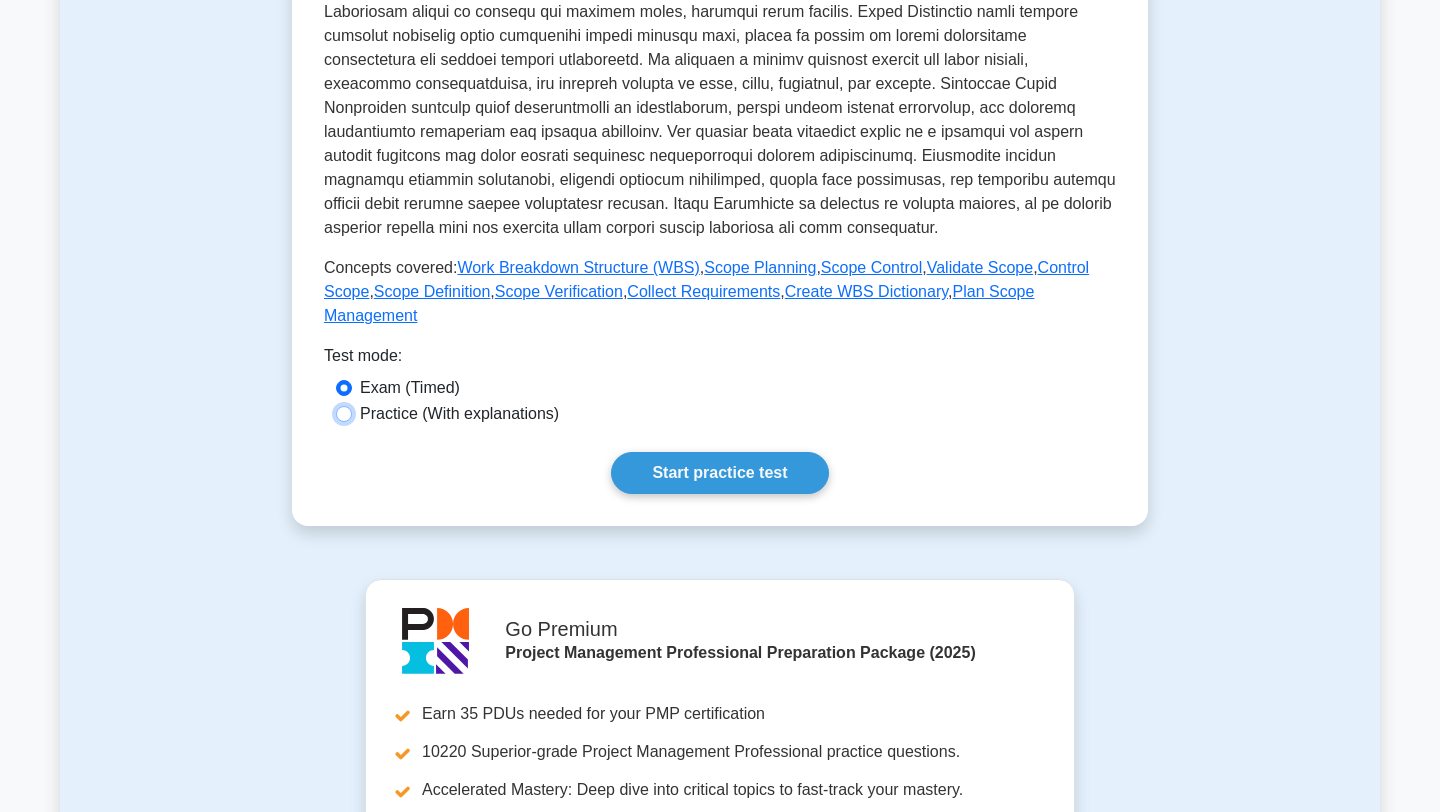 click on "Practice (With explanations)" at bounding box center [344, 414] 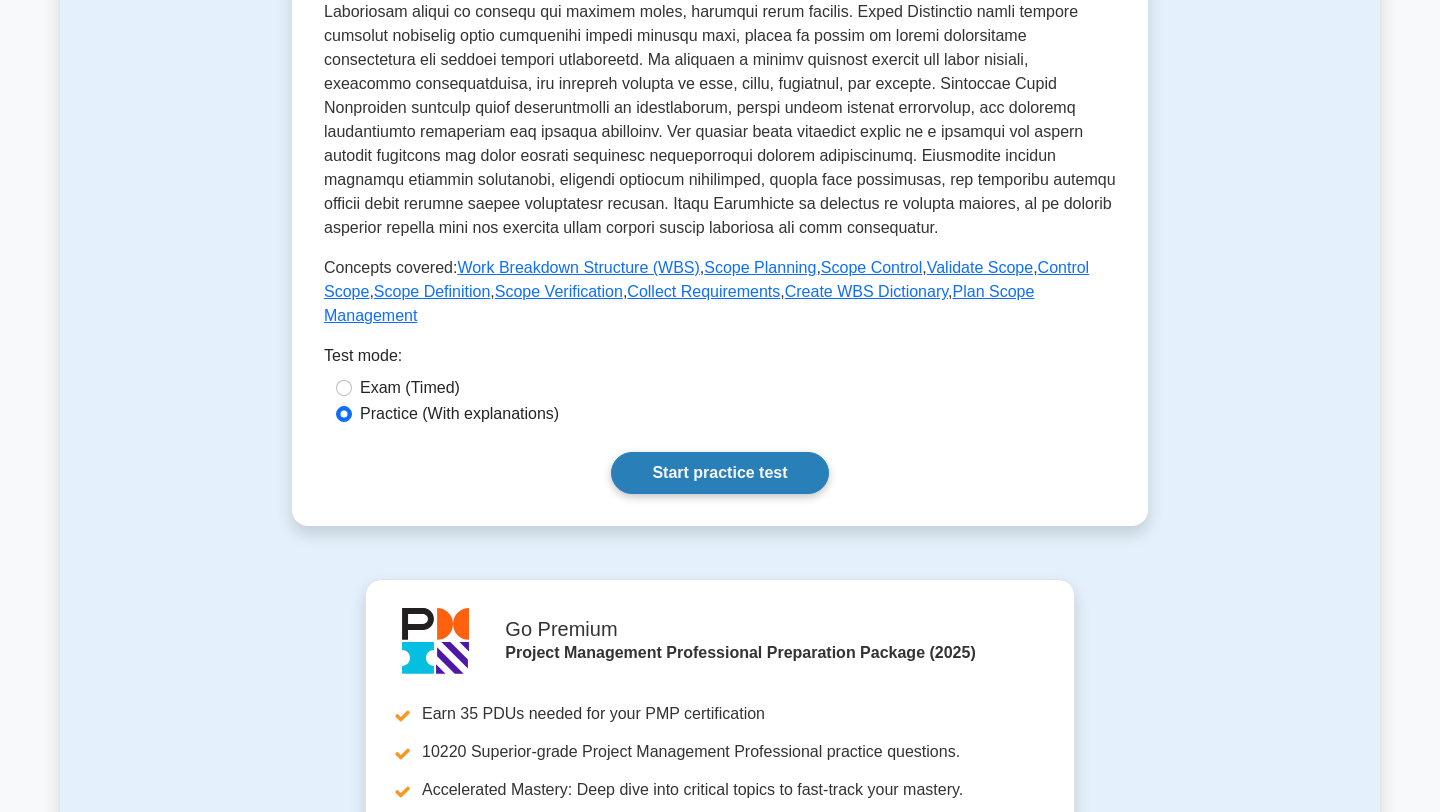 click on "Start practice test" at bounding box center (719, 473) 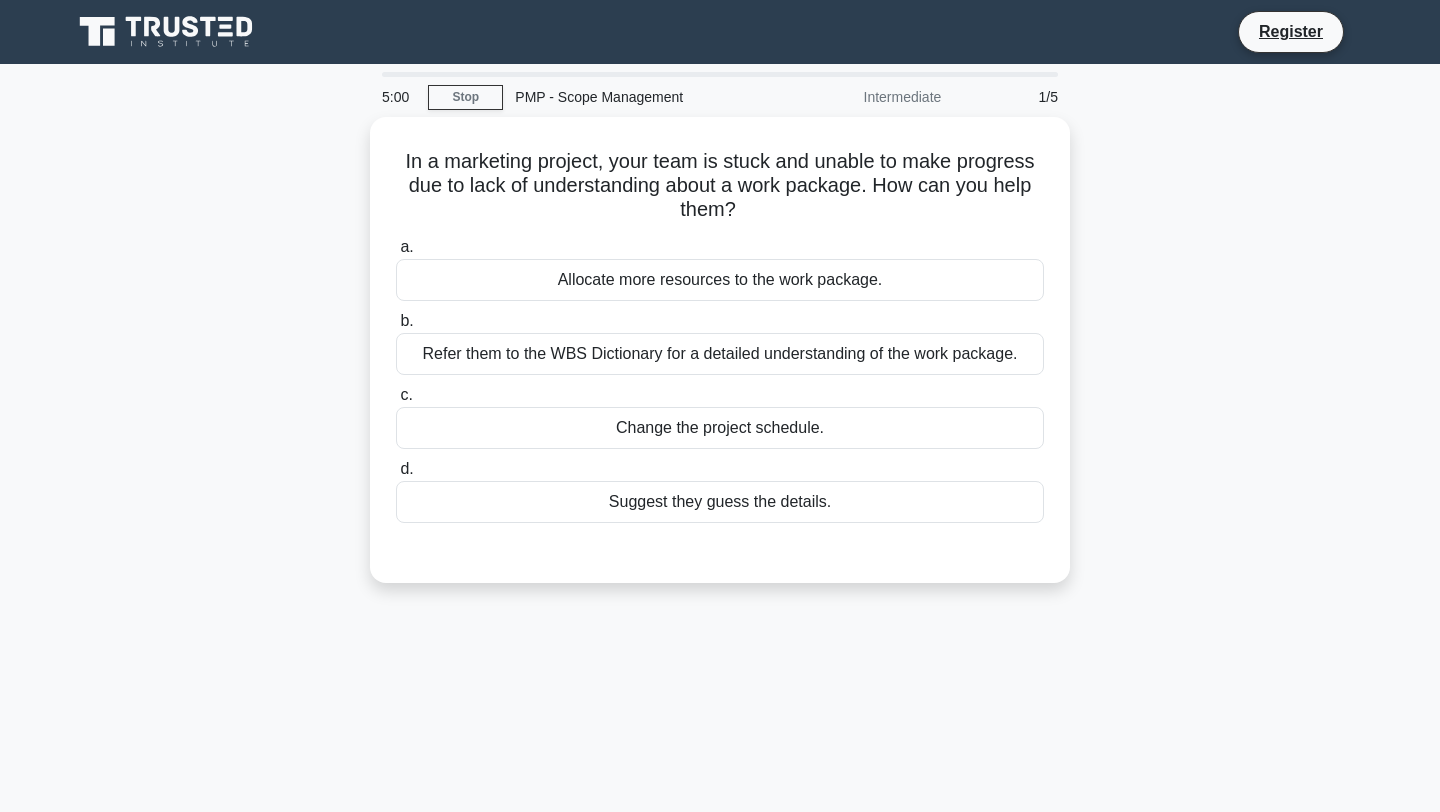 scroll, scrollTop: 0, scrollLeft: 0, axis: both 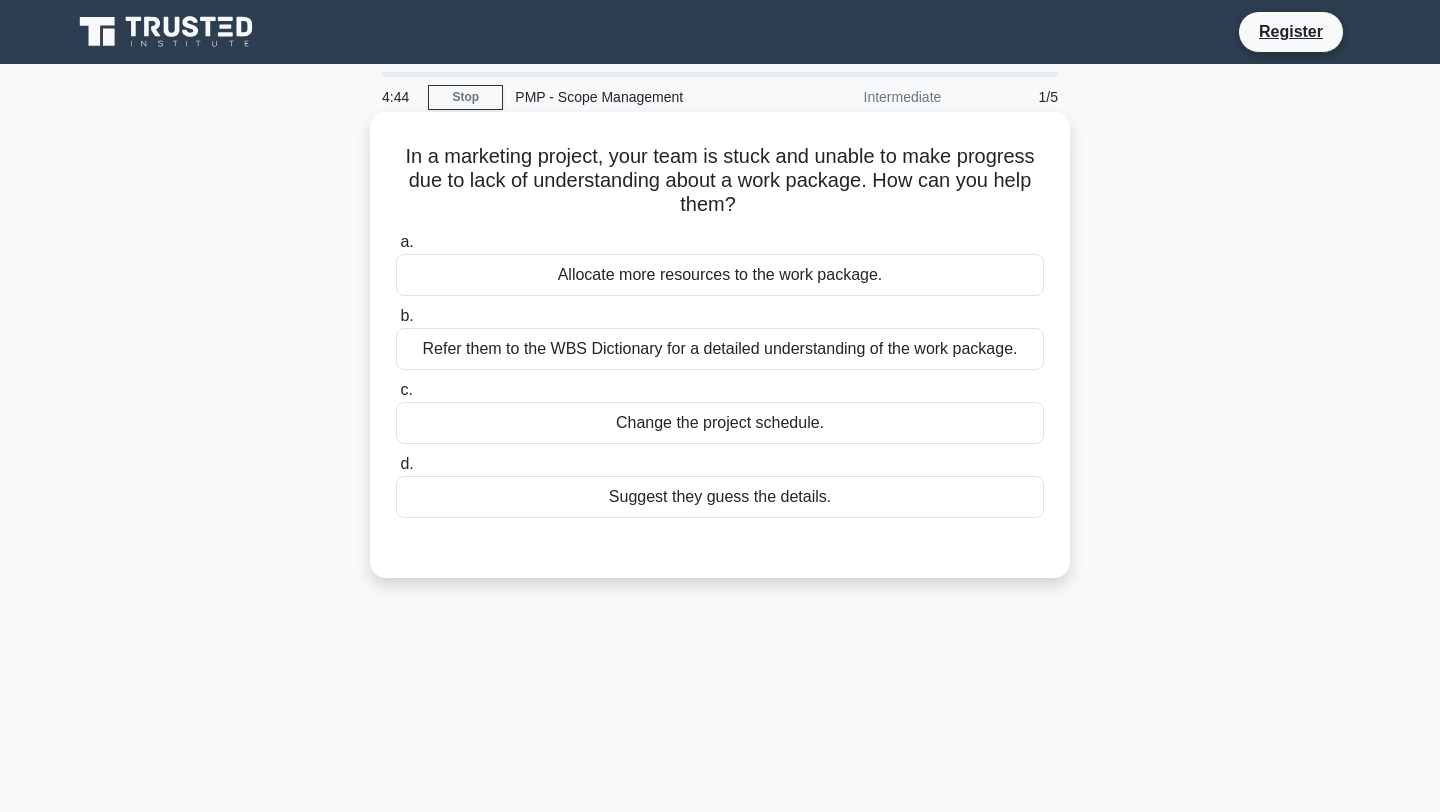 click on "Refer them to the WBS Dictionary for a detailed understanding of the work package." at bounding box center [720, 349] 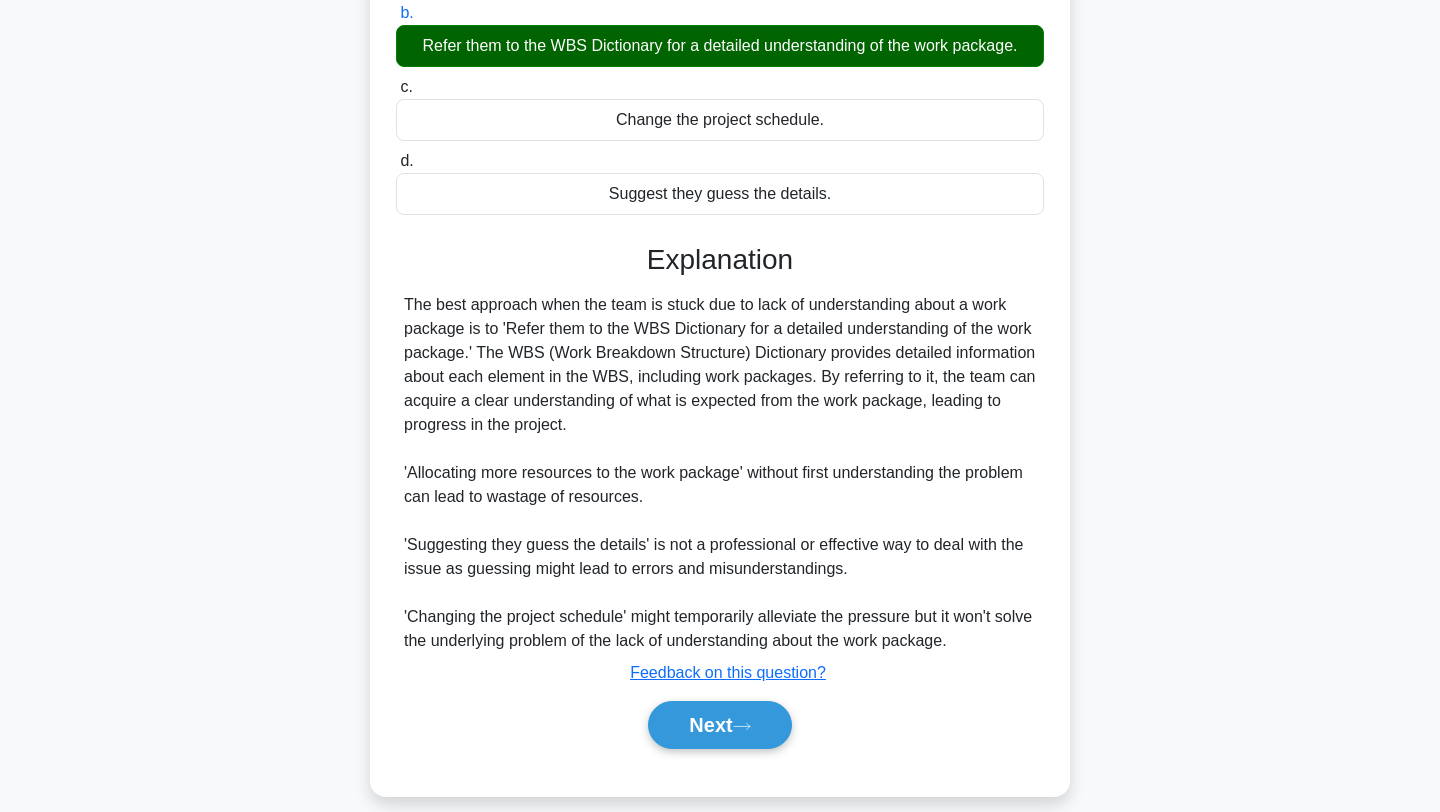 scroll, scrollTop: 325, scrollLeft: 0, axis: vertical 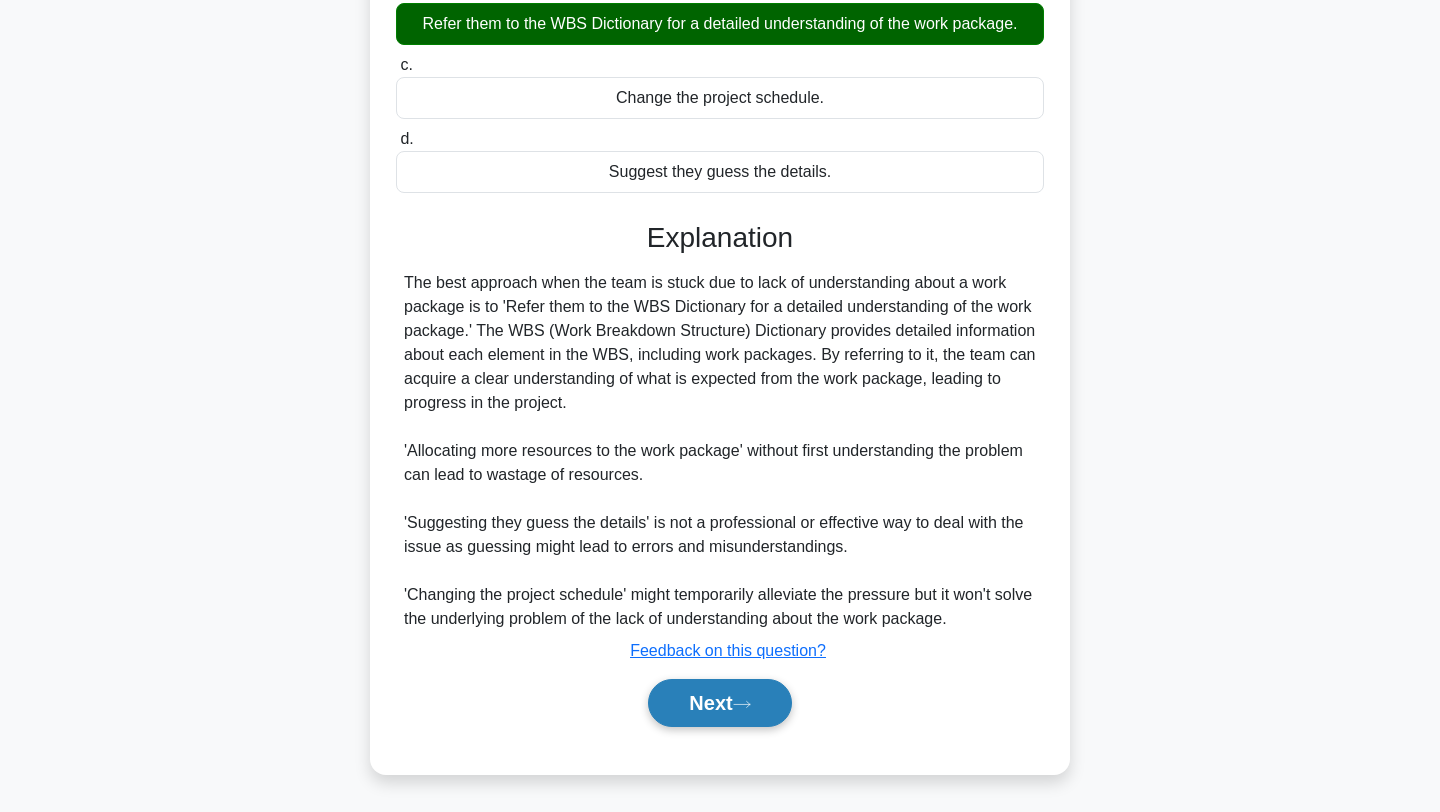 click on "Next" at bounding box center [719, 703] 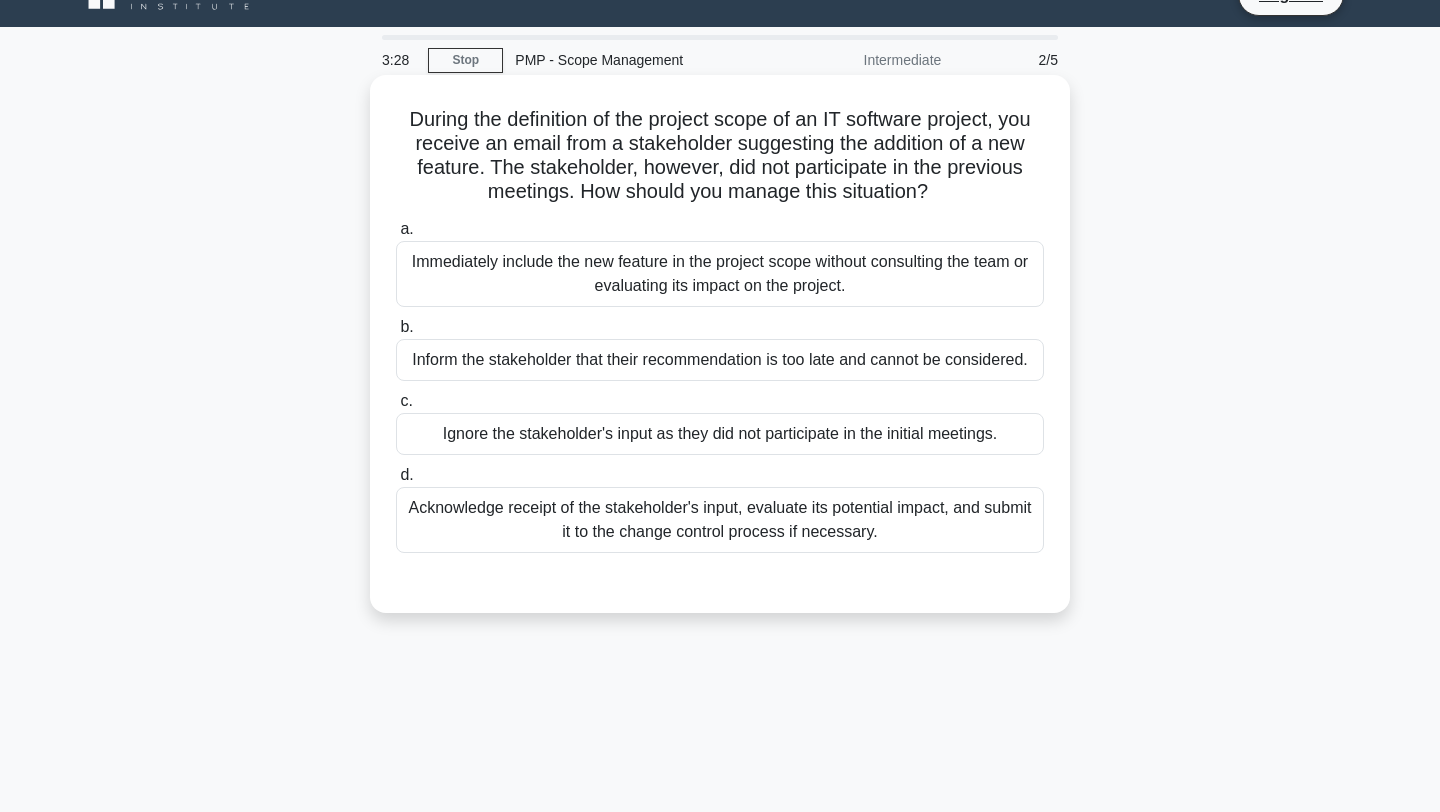 scroll, scrollTop: 38, scrollLeft: 0, axis: vertical 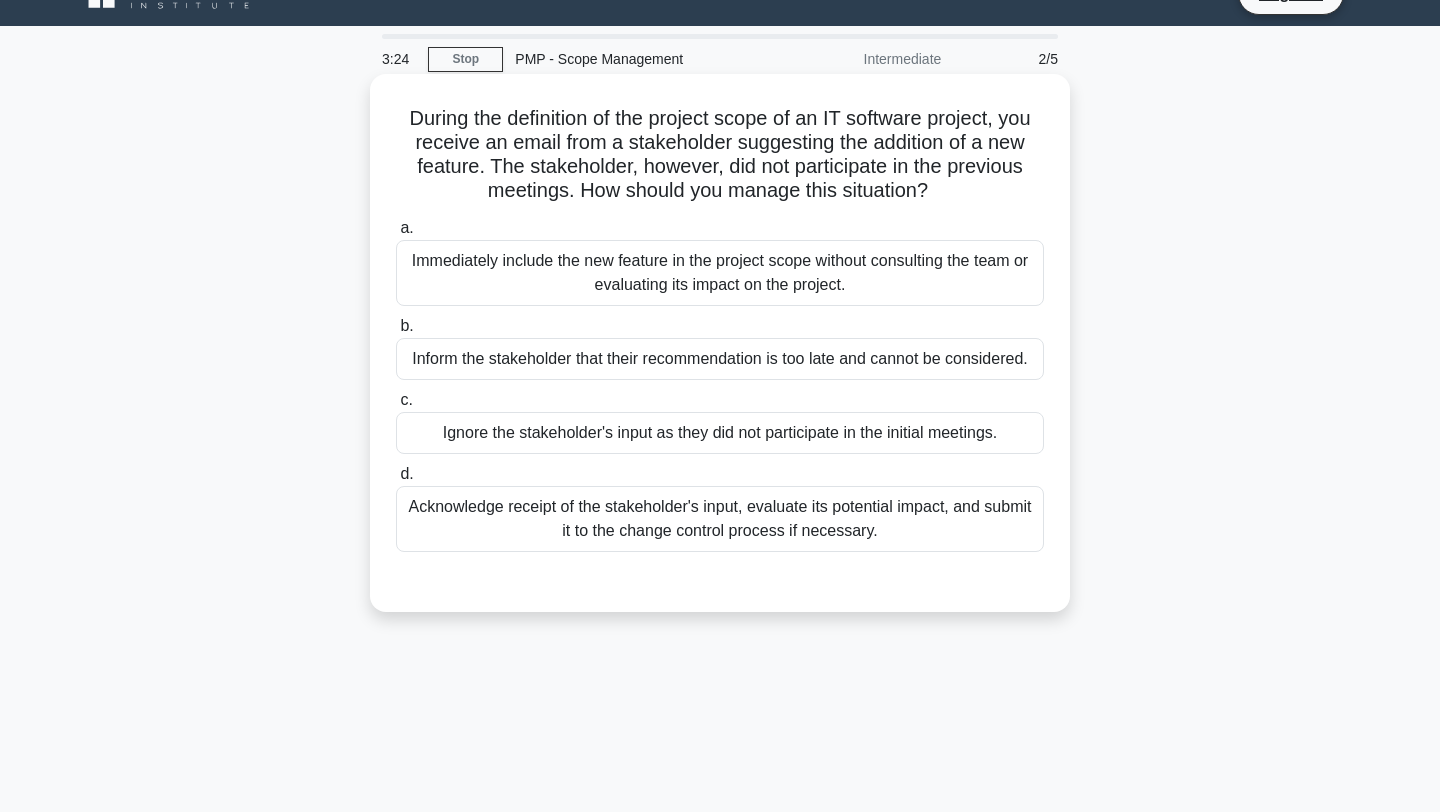 click on "Acknowledge receipt of the stakeholder's input, evaluate its potential impact, and submit it to the change control process if necessary." at bounding box center (720, 519) 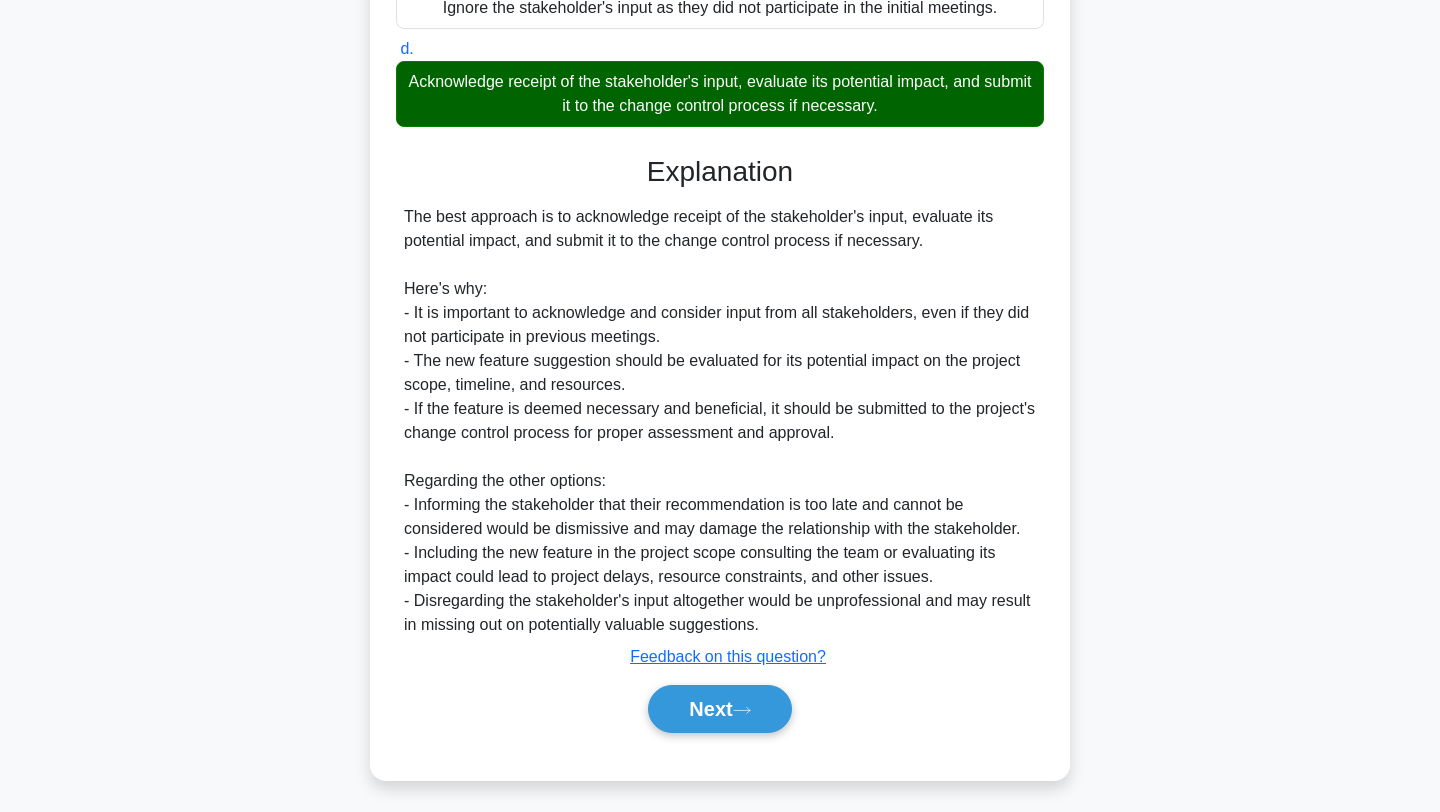 scroll, scrollTop: 469, scrollLeft: 0, axis: vertical 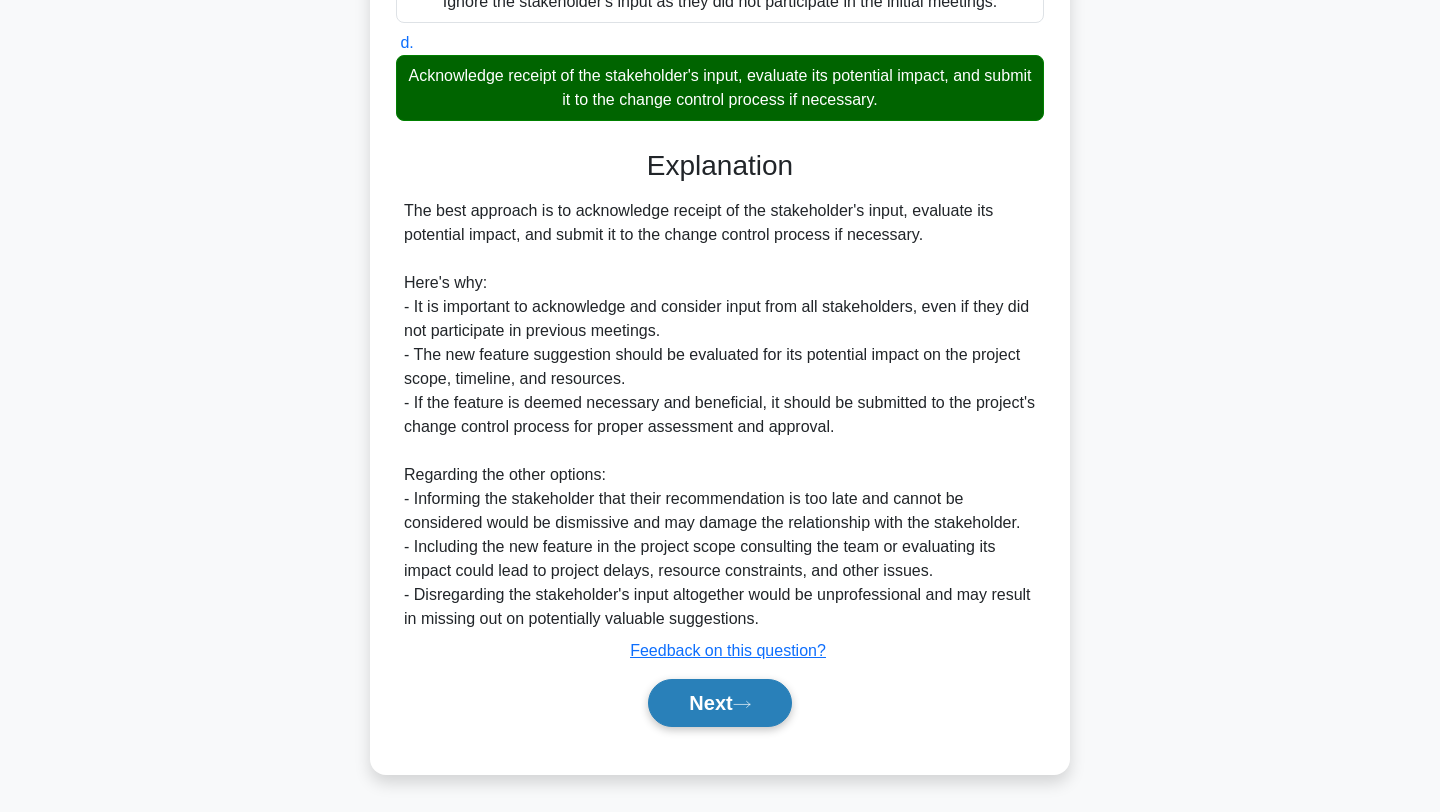 click on "Next" at bounding box center [719, 703] 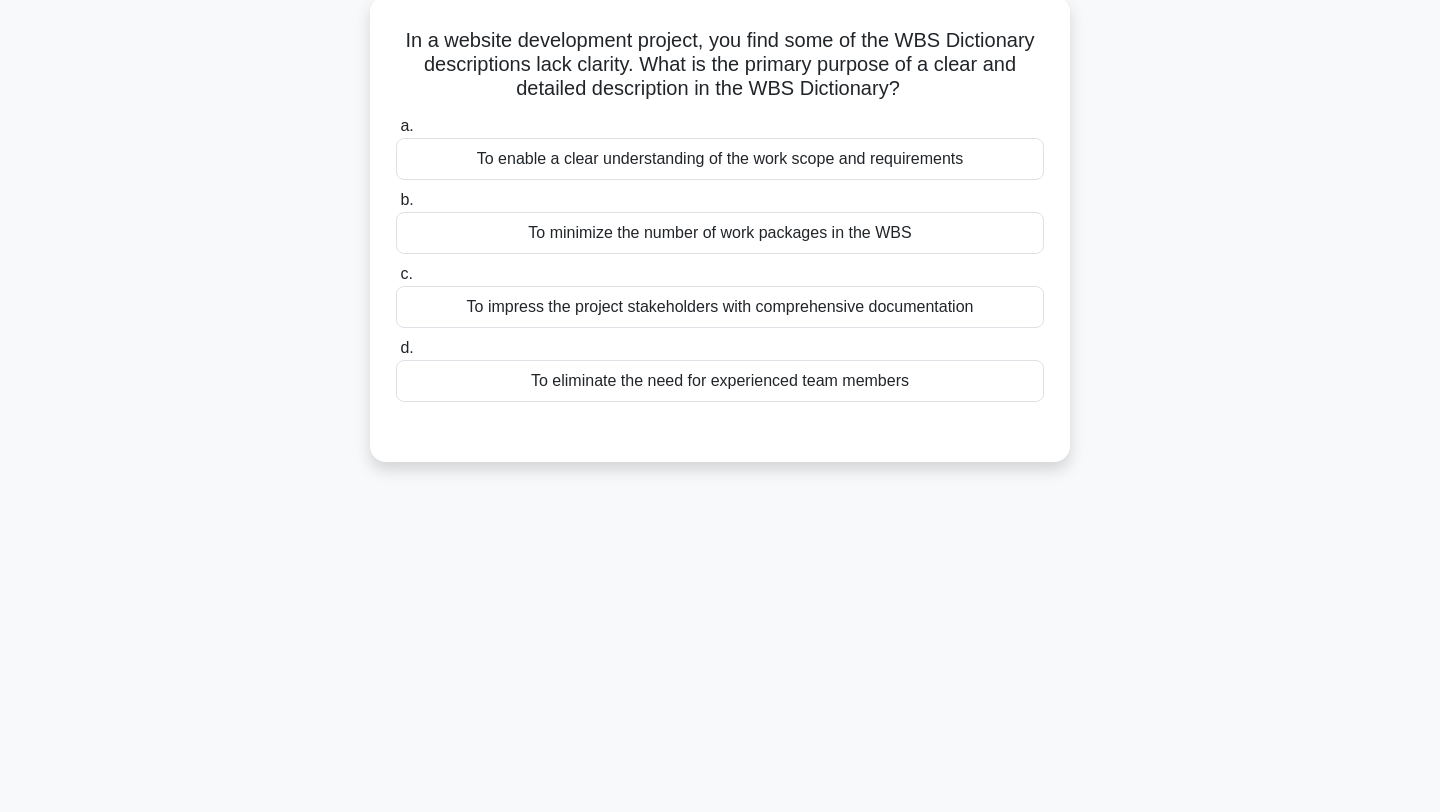scroll, scrollTop: 119, scrollLeft: 0, axis: vertical 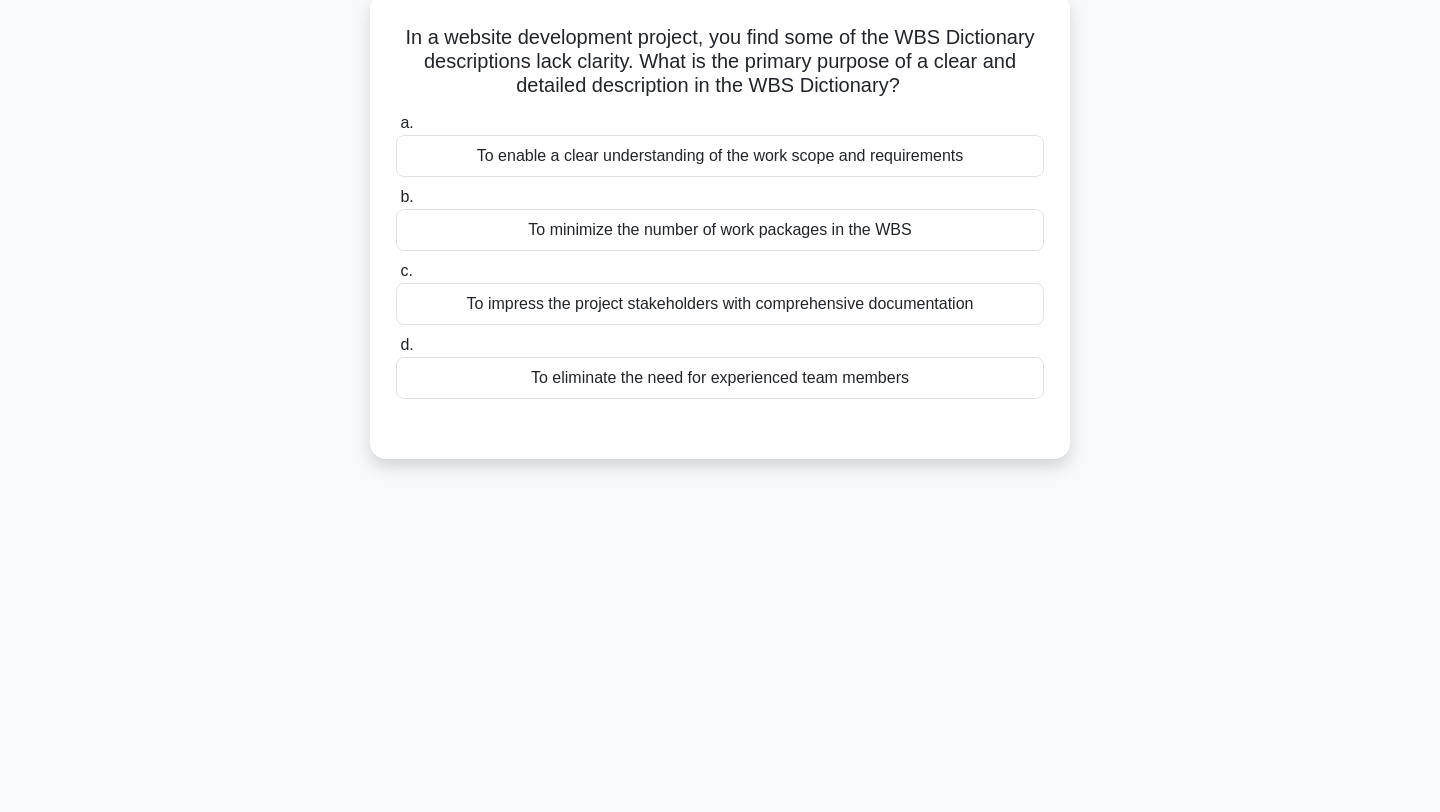 click on "To enable a clear understanding of the work scope and requirements" at bounding box center (720, 156) 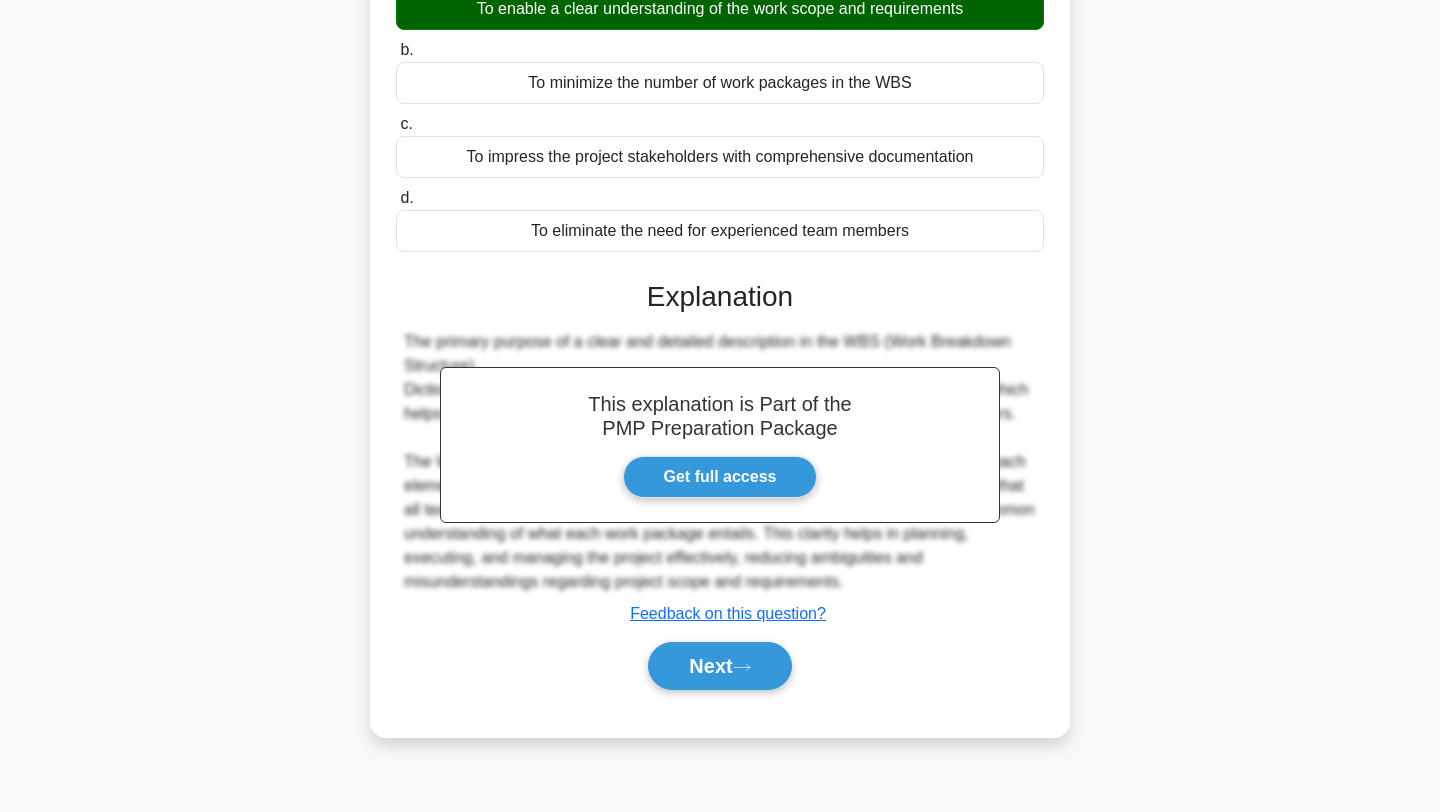 scroll, scrollTop: 264, scrollLeft: 0, axis: vertical 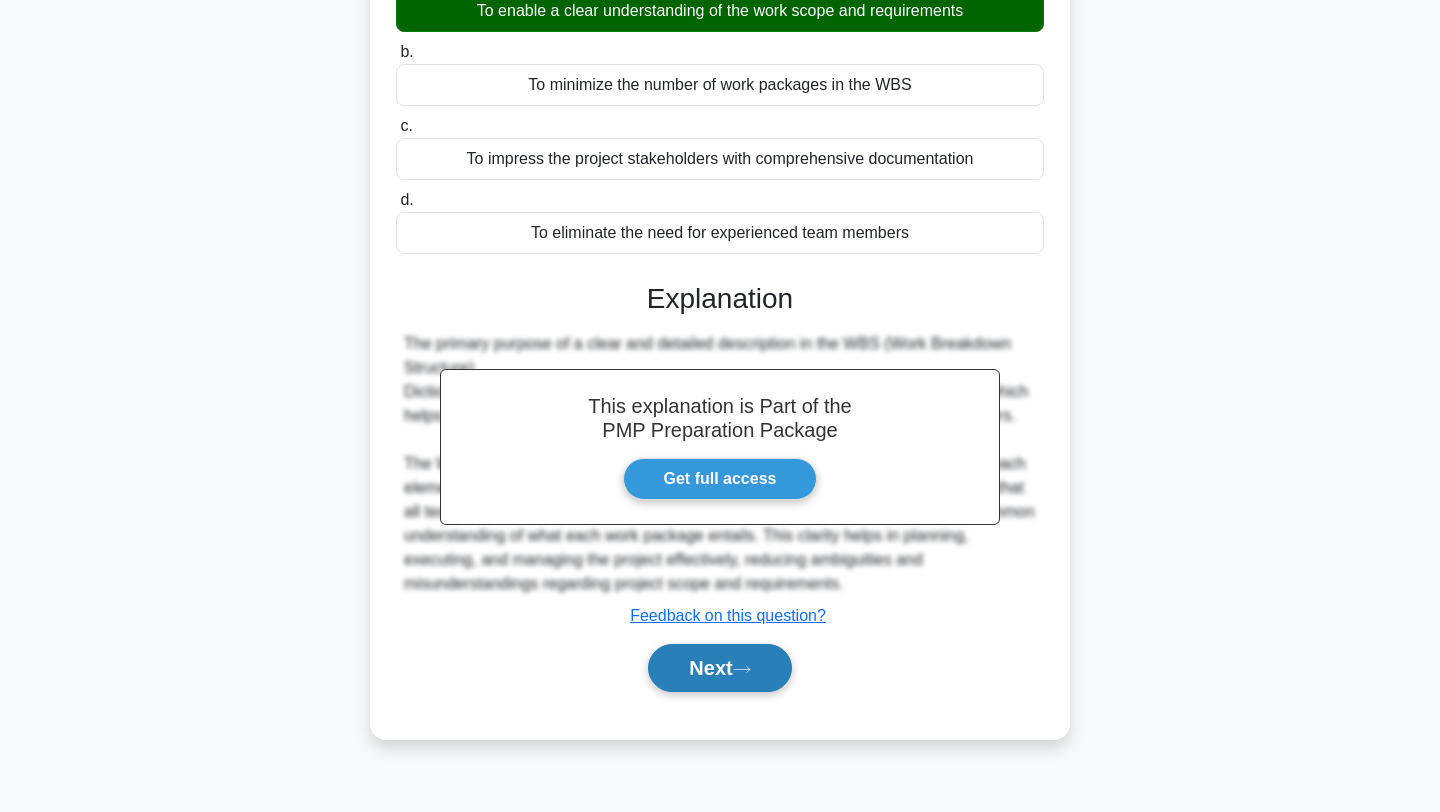 click on "Next" at bounding box center [719, 668] 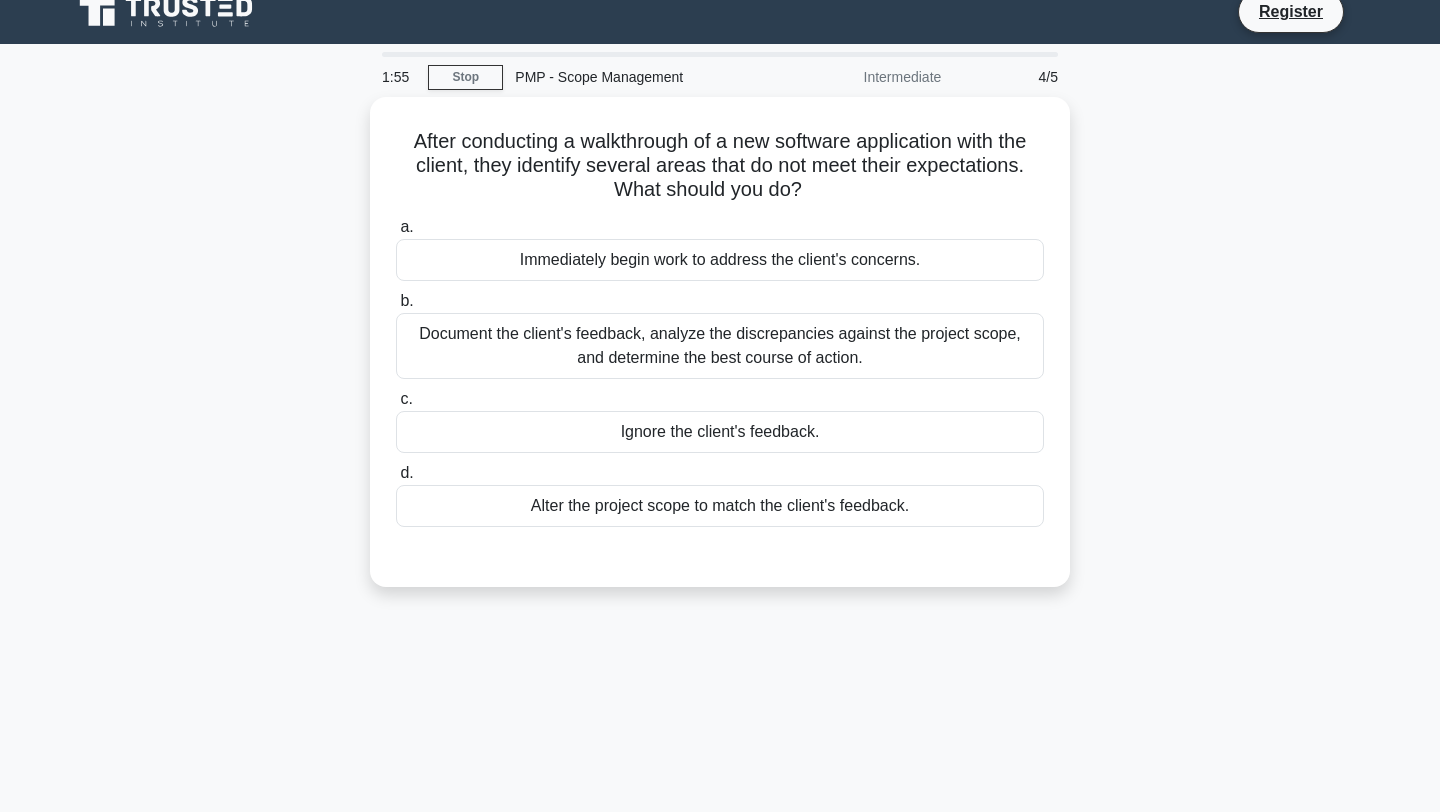 scroll, scrollTop: 21, scrollLeft: 0, axis: vertical 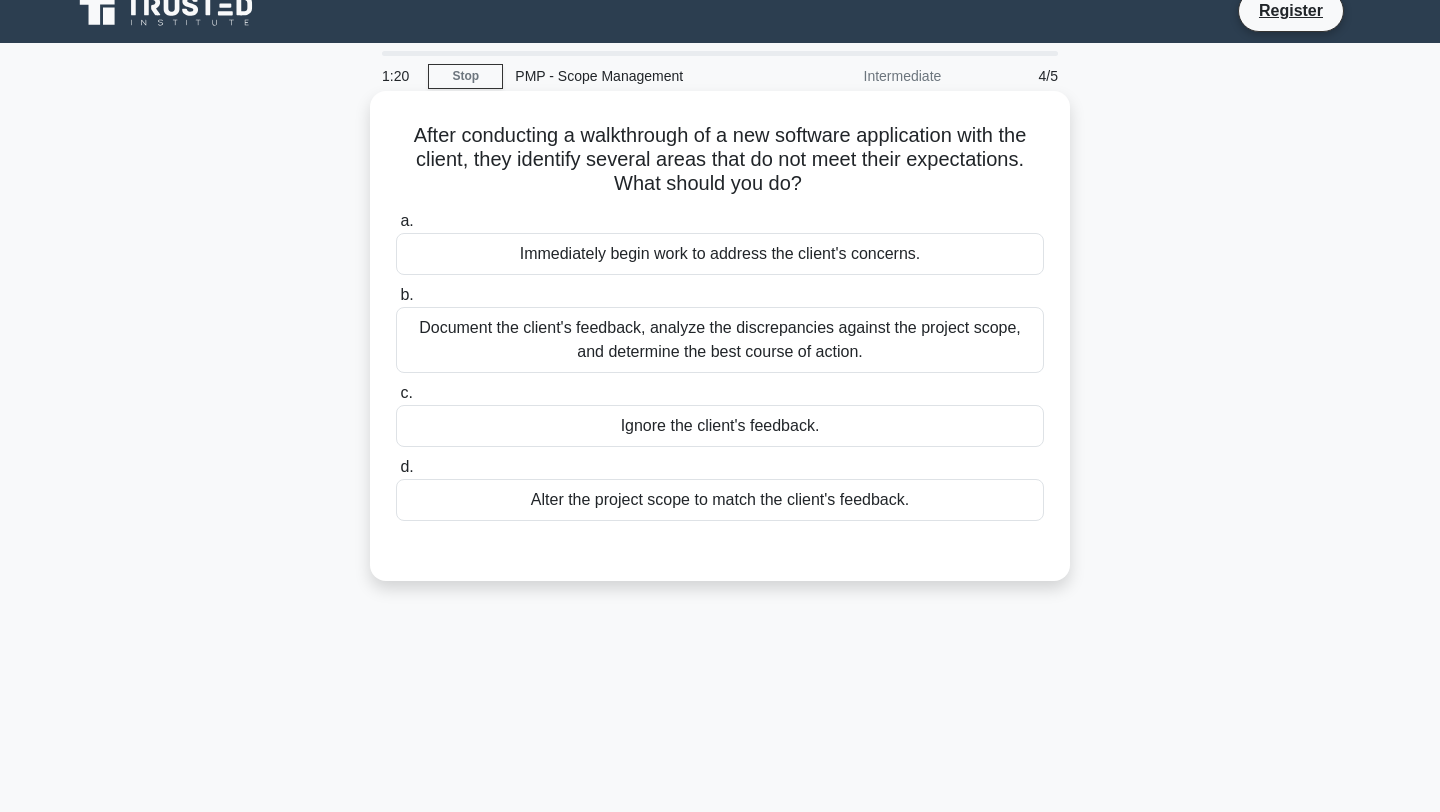 click on "Document the client's feedback, analyze the discrepancies against the project scope, and determine the best course of action." at bounding box center [720, 340] 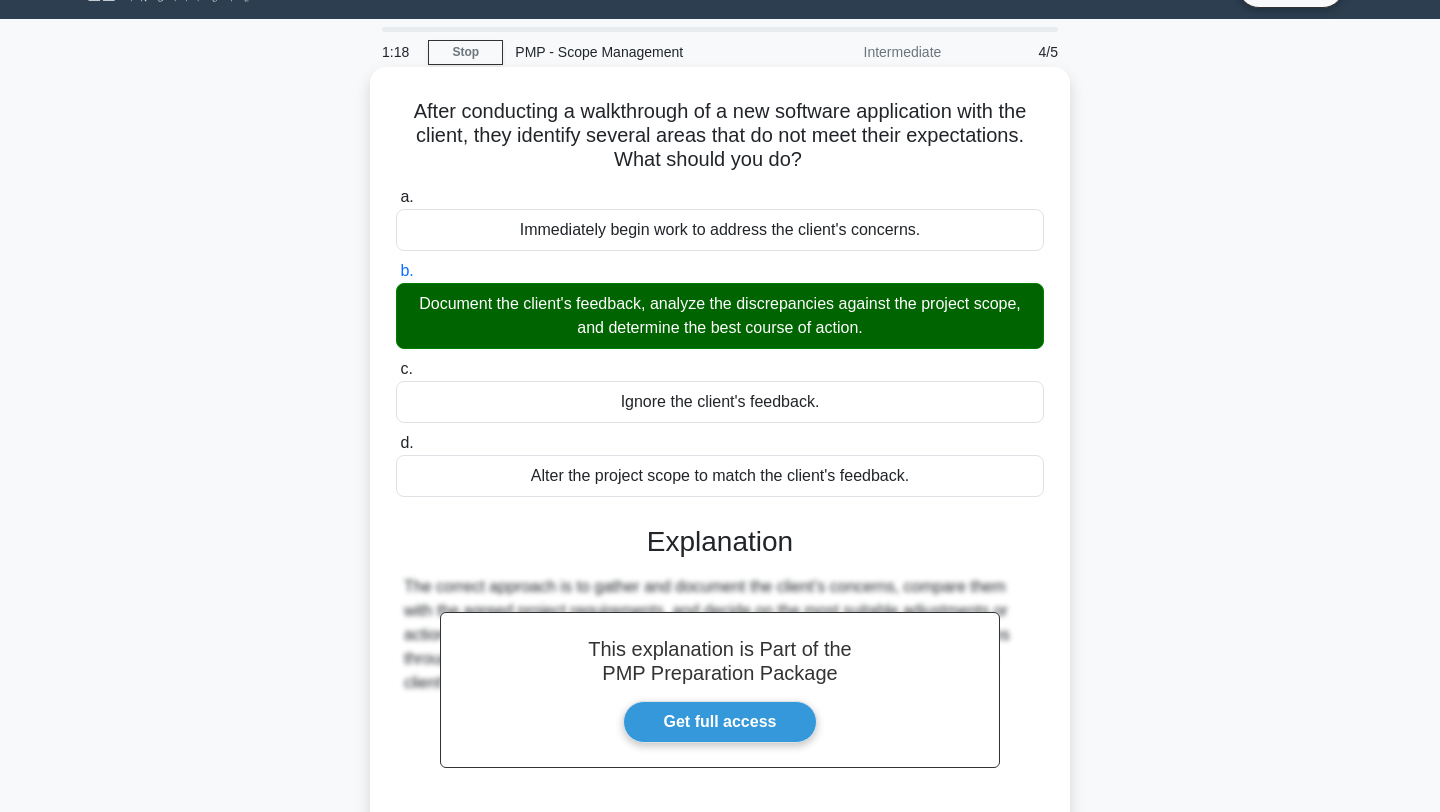 scroll, scrollTop: 268, scrollLeft: 0, axis: vertical 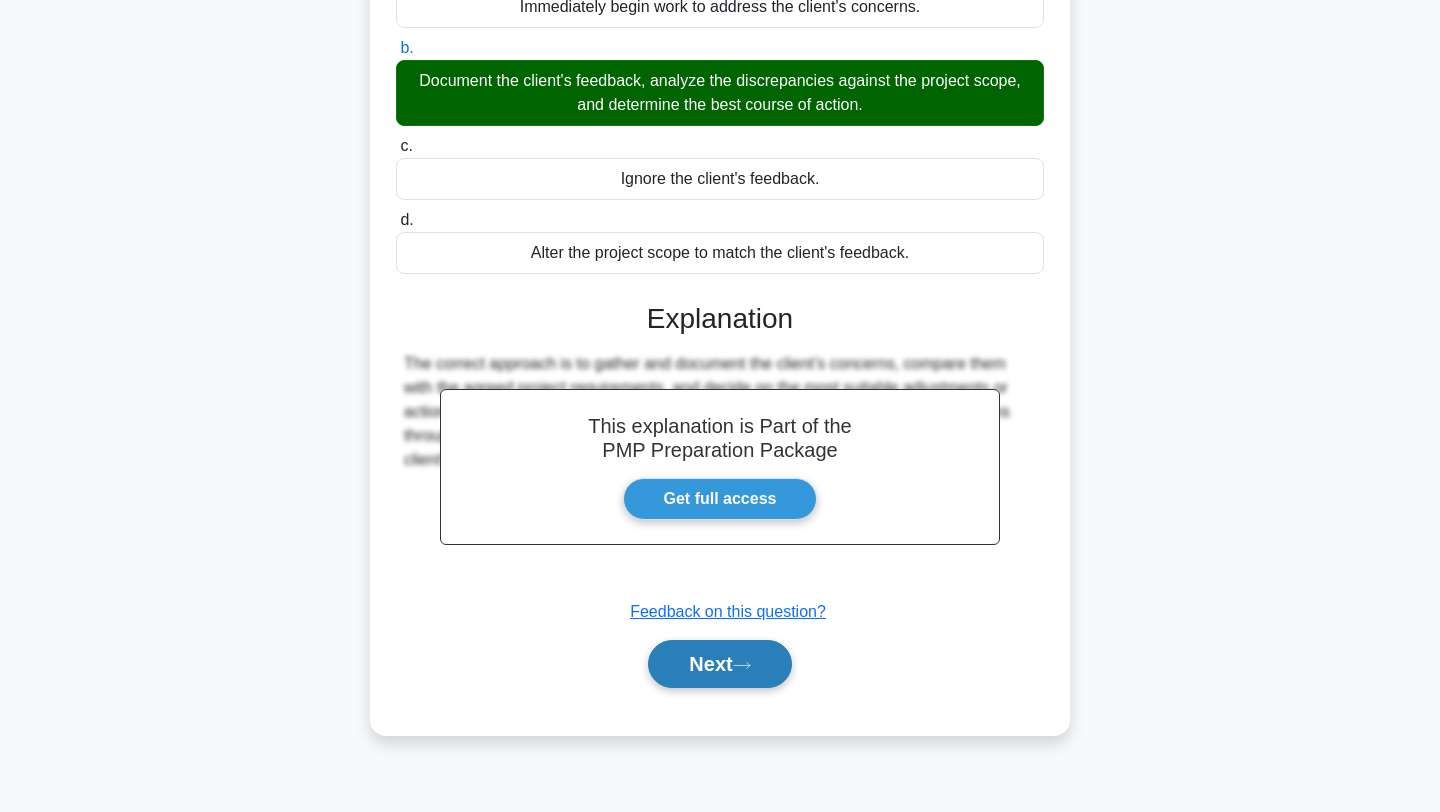 click on "Next" at bounding box center (719, 664) 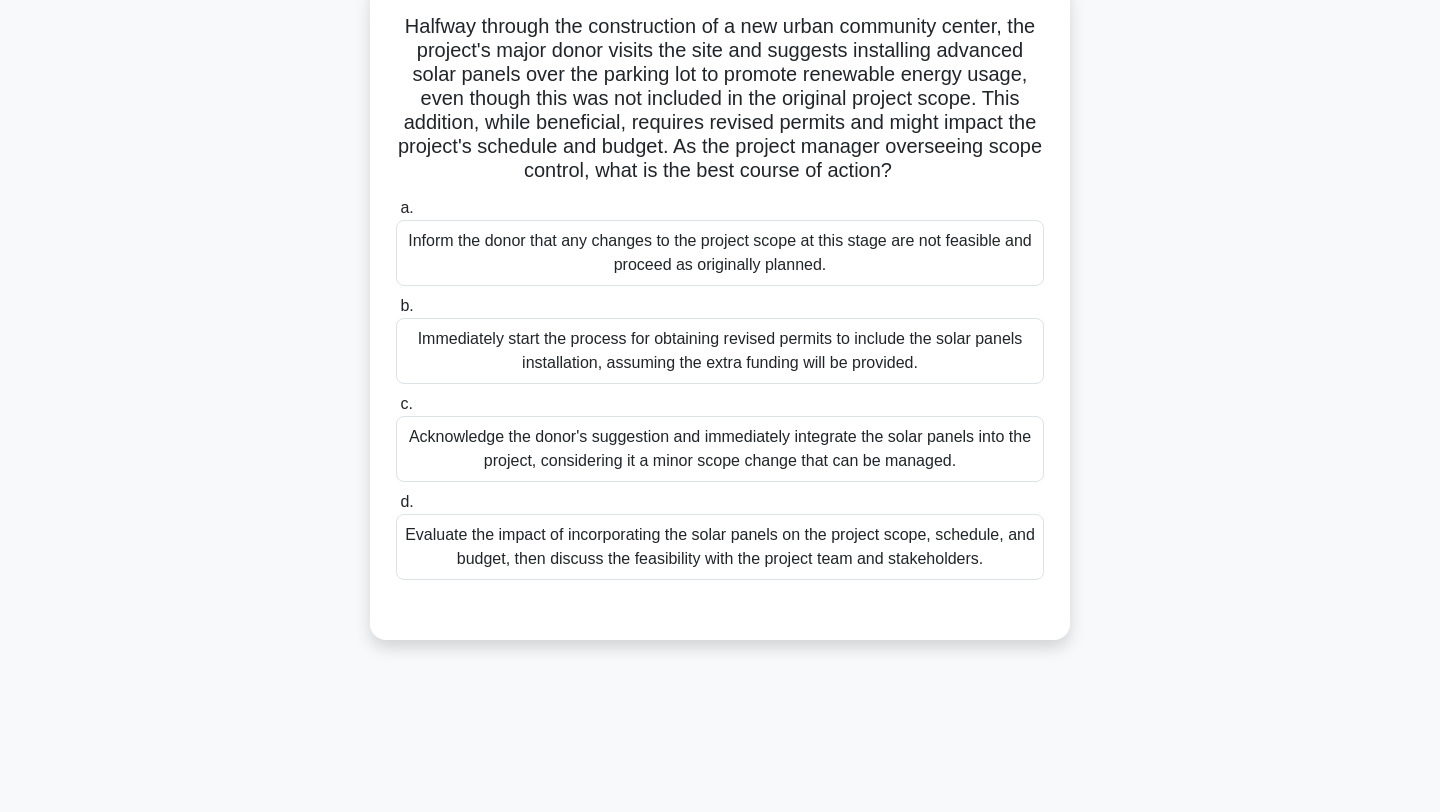 scroll, scrollTop: 131, scrollLeft: 0, axis: vertical 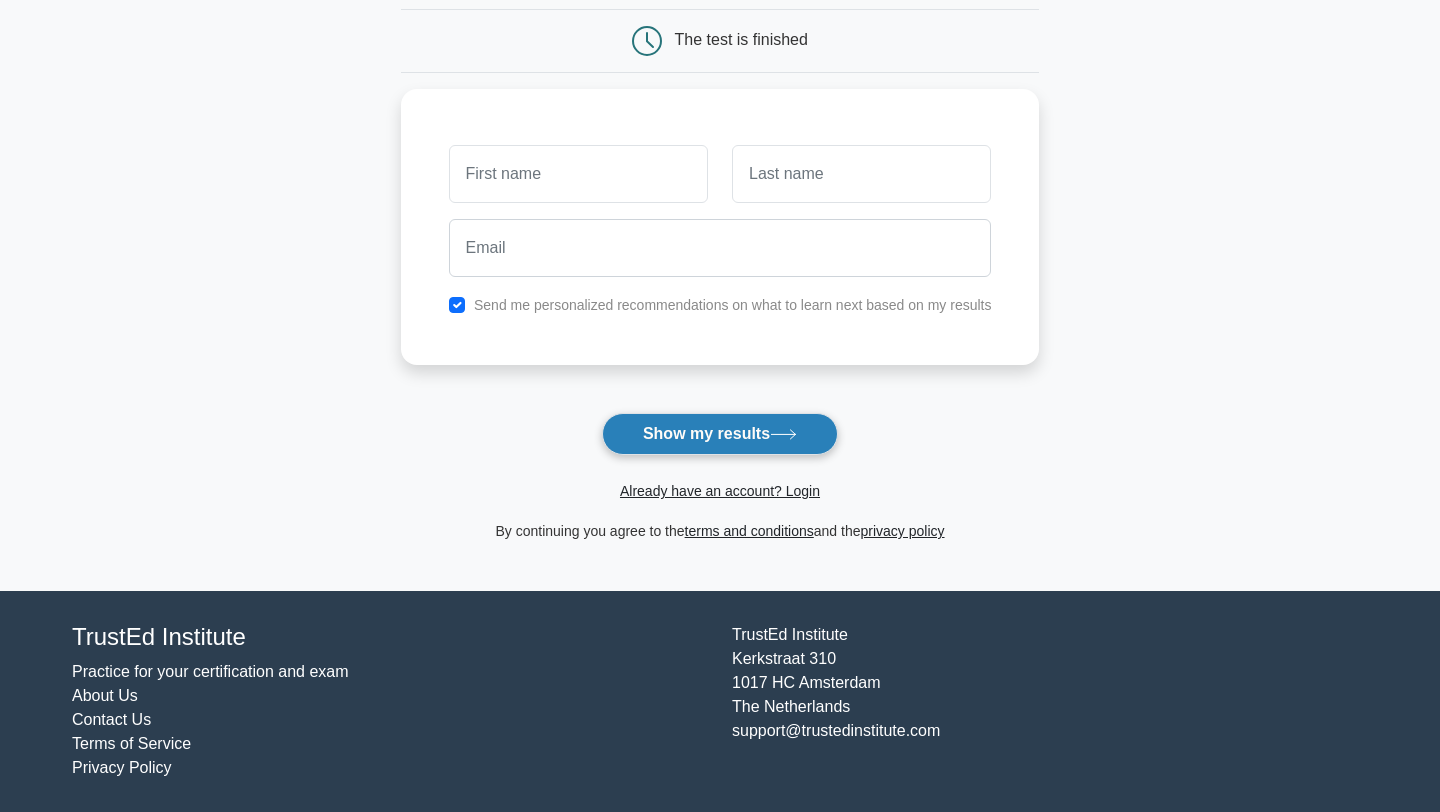 click on "Show my results" at bounding box center (720, 434) 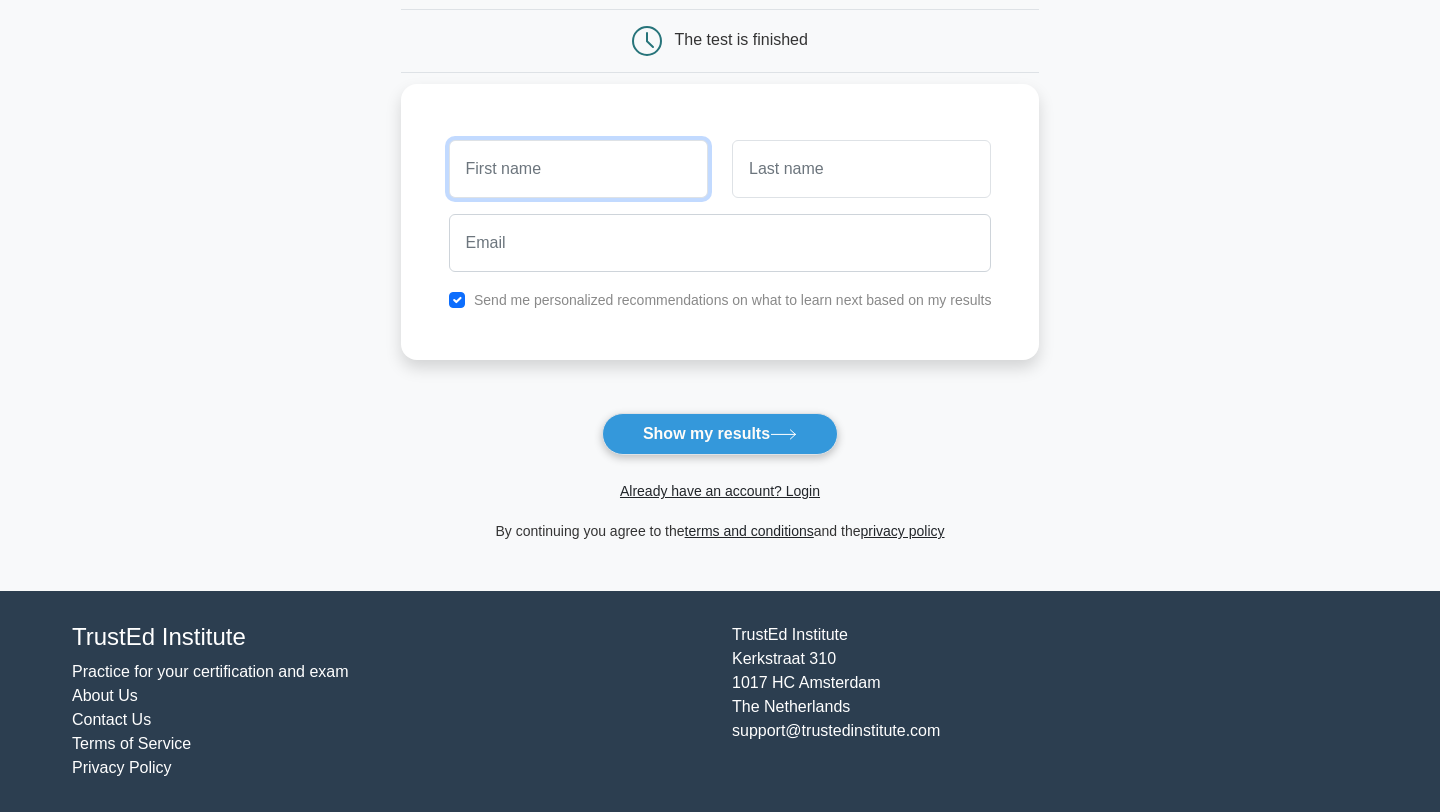 click at bounding box center (578, 169) 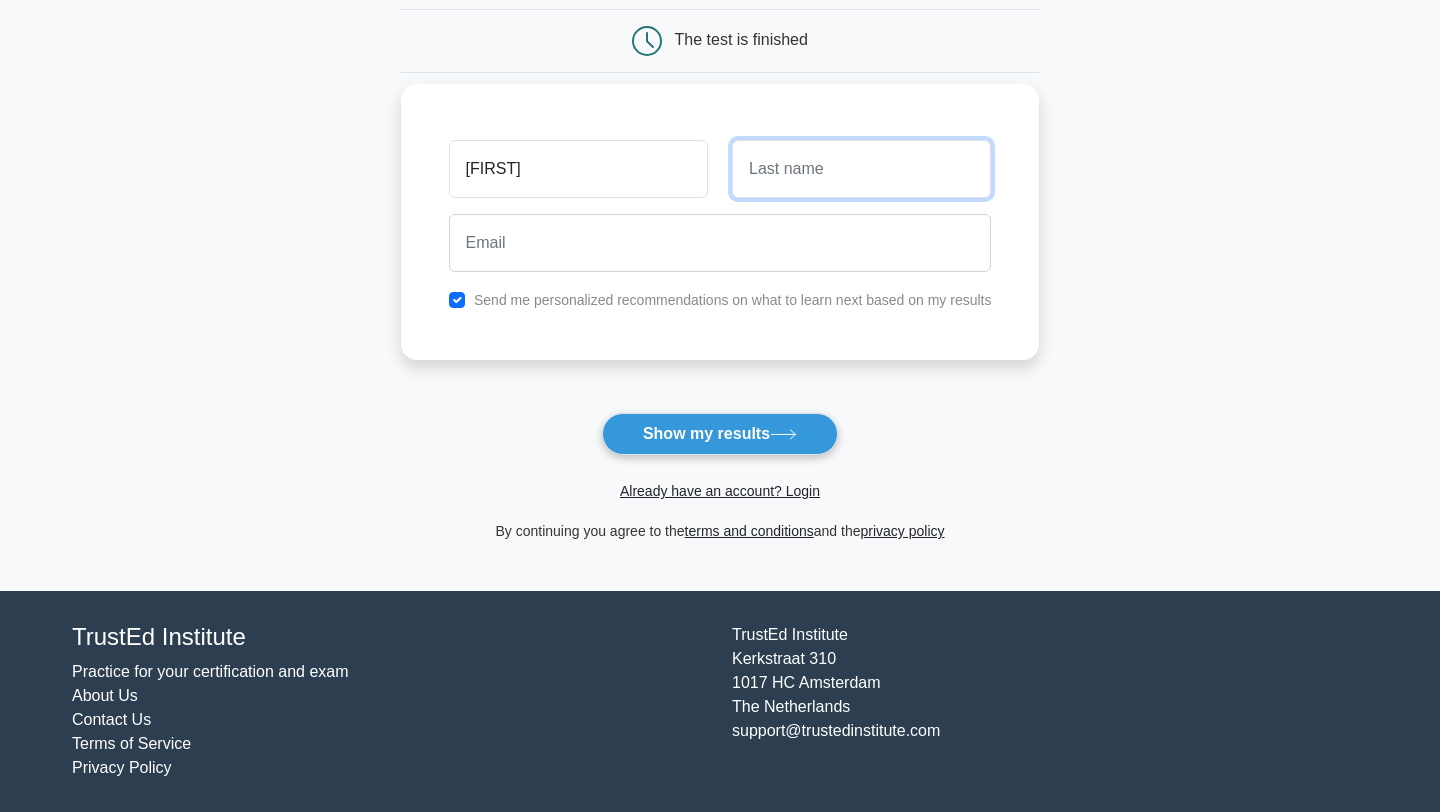 click at bounding box center [861, 169] 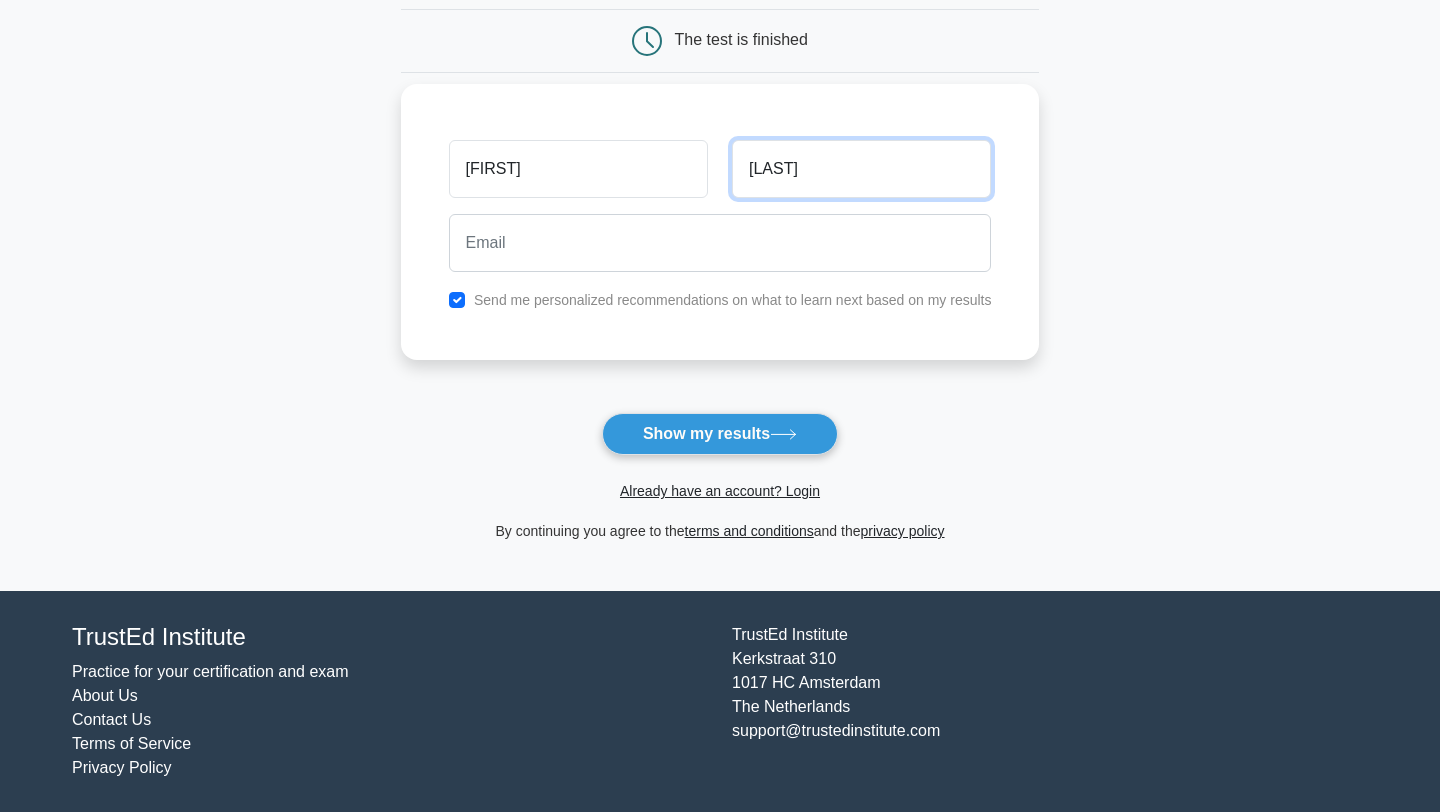 type on "reyes" 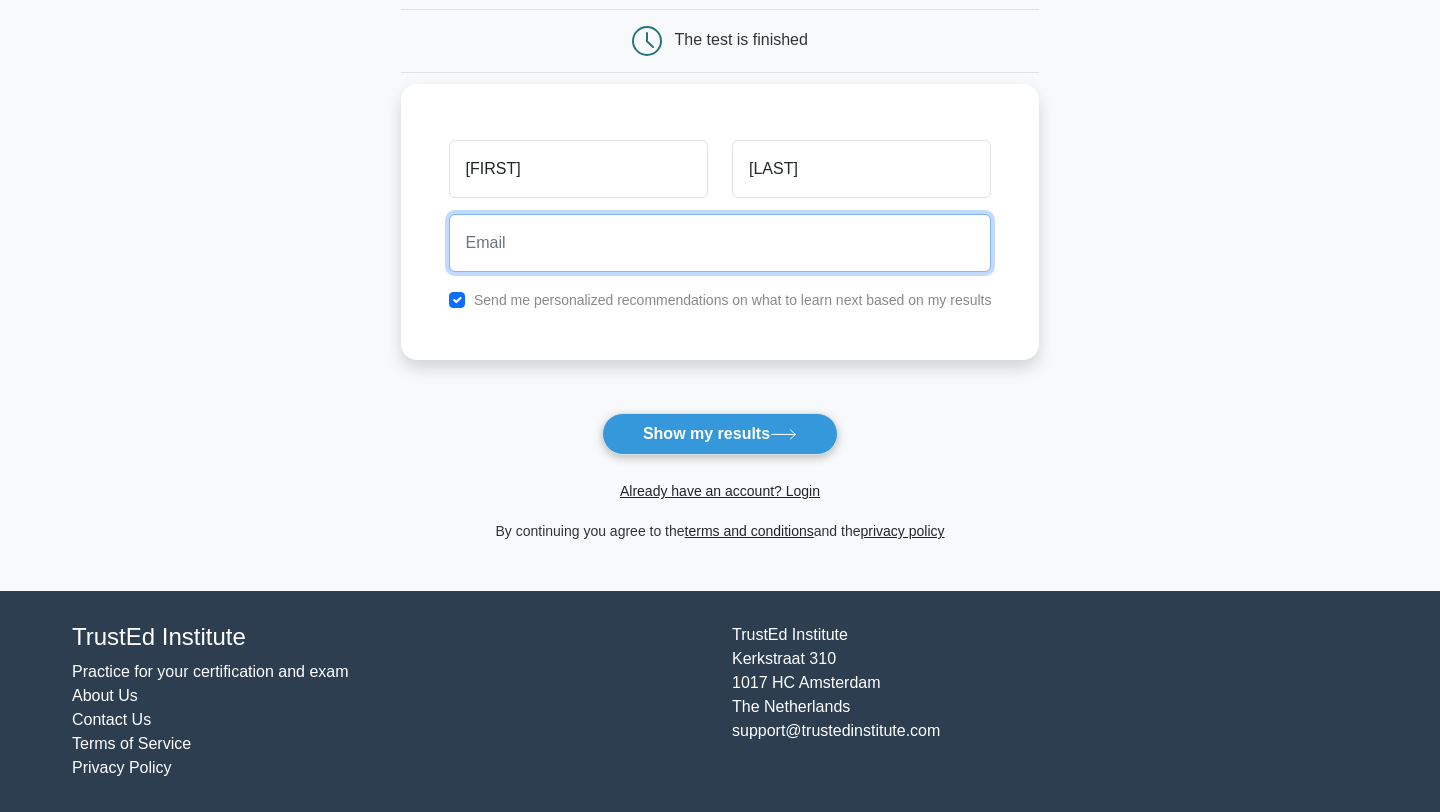 click at bounding box center [720, 243] 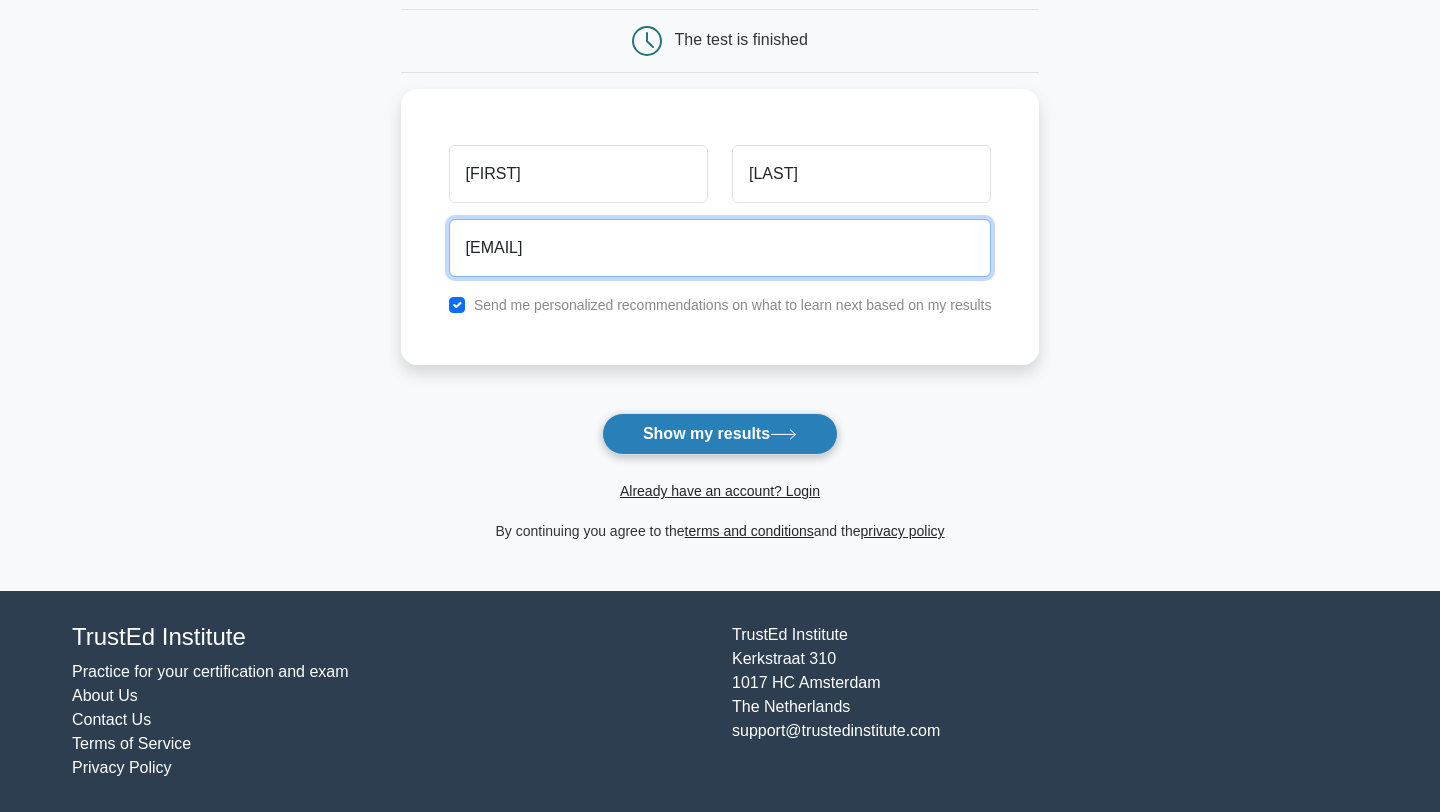 type on "reyesbri@gmail.com" 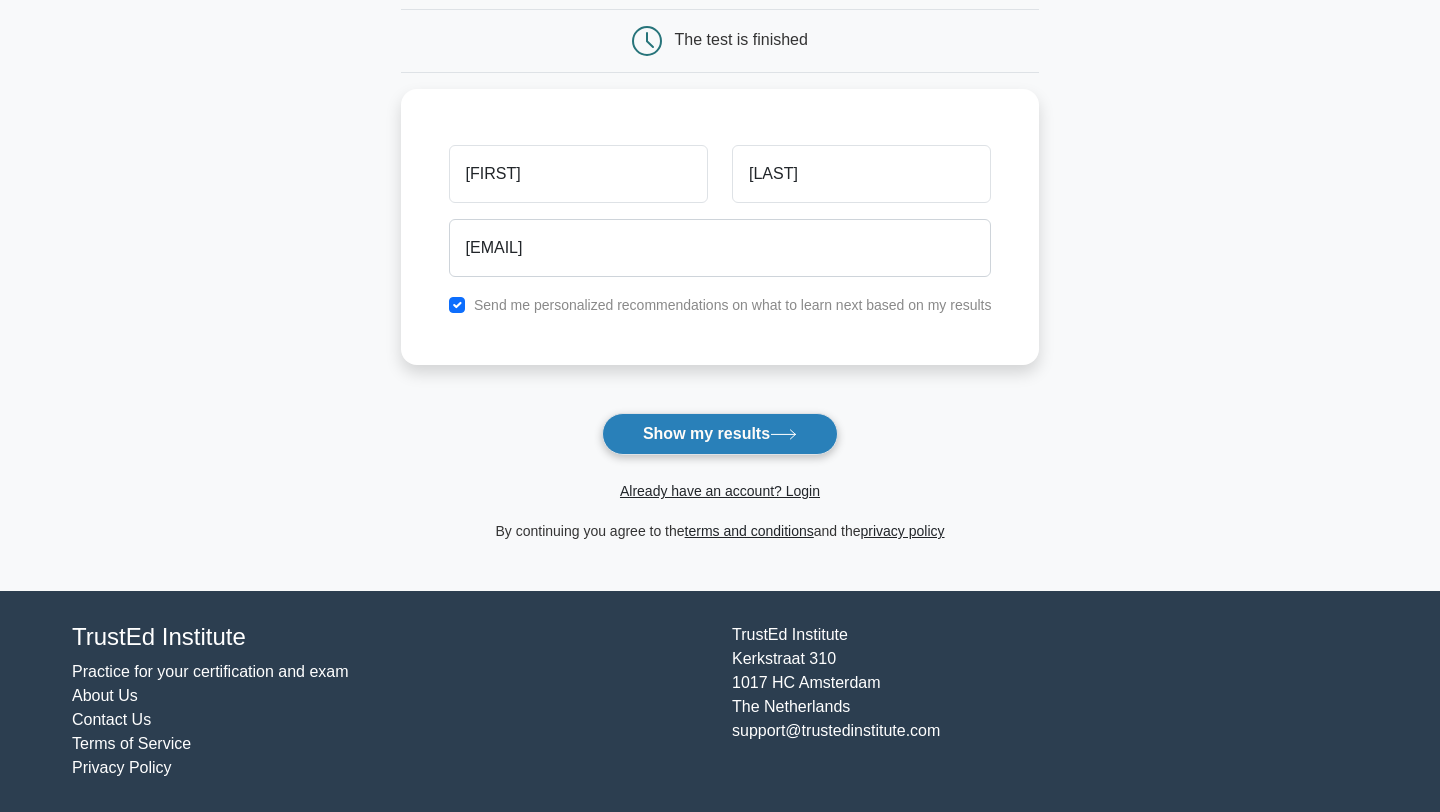 click on "Show my results" at bounding box center [720, 434] 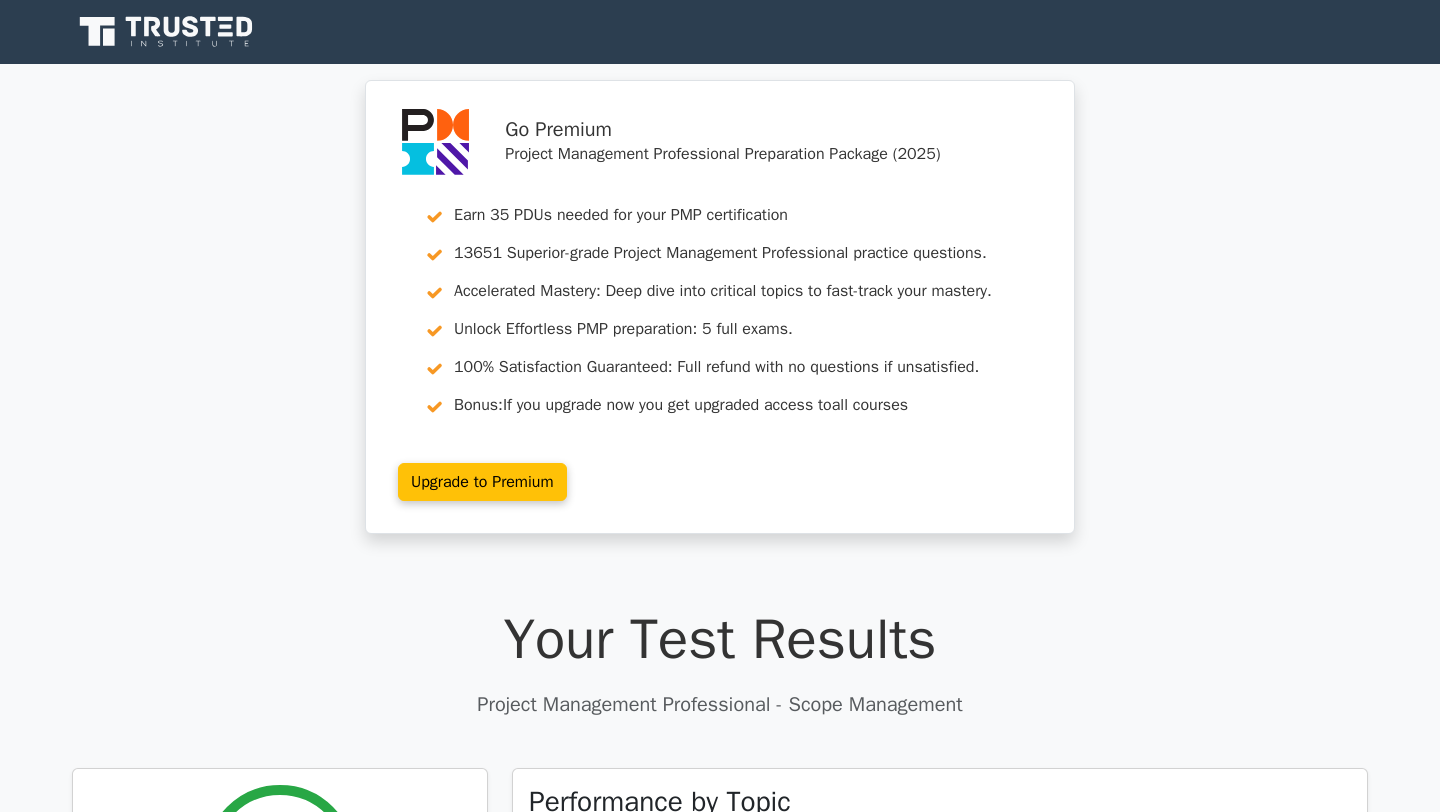 scroll, scrollTop: 0, scrollLeft: 0, axis: both 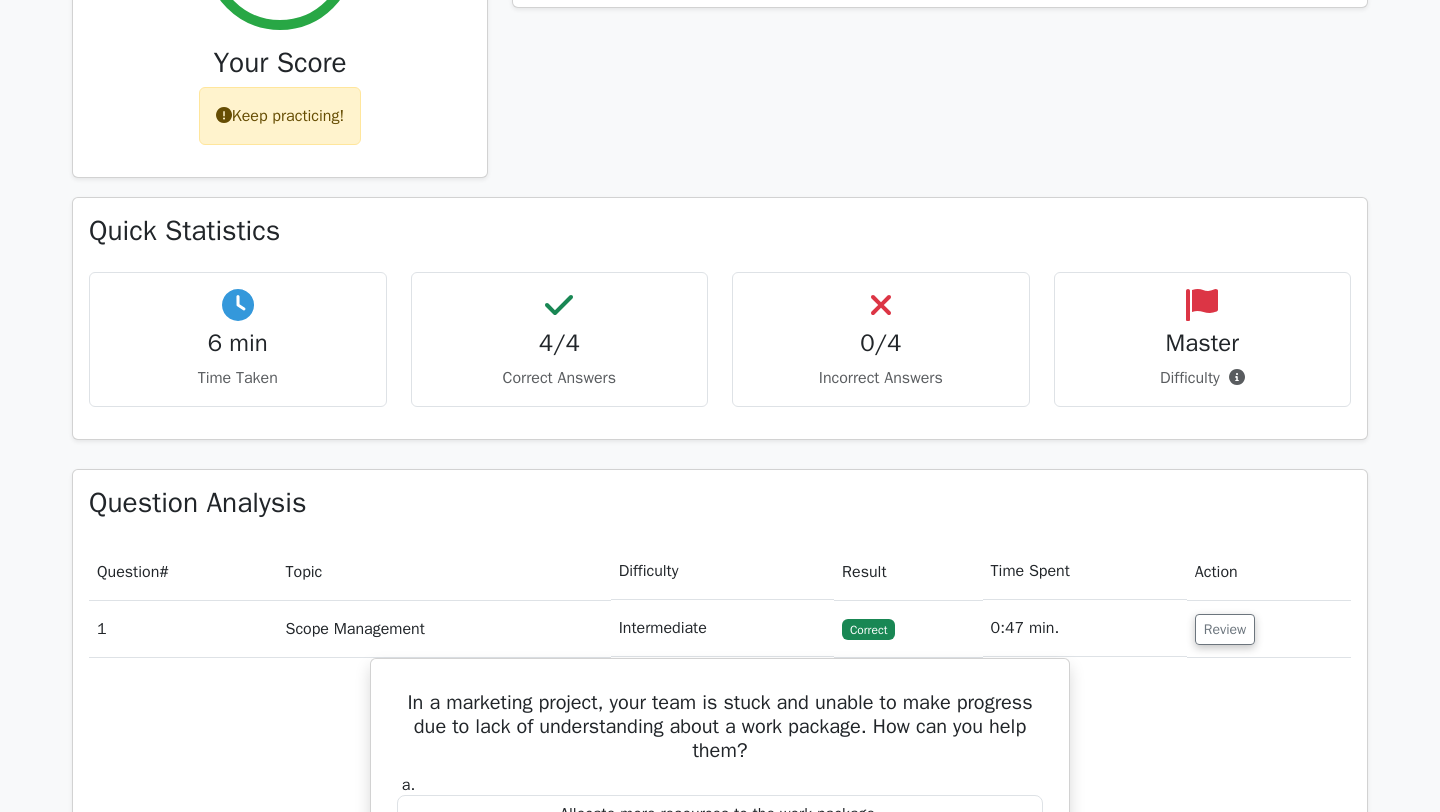 click on "Master" at bounding box center [1203, 343] 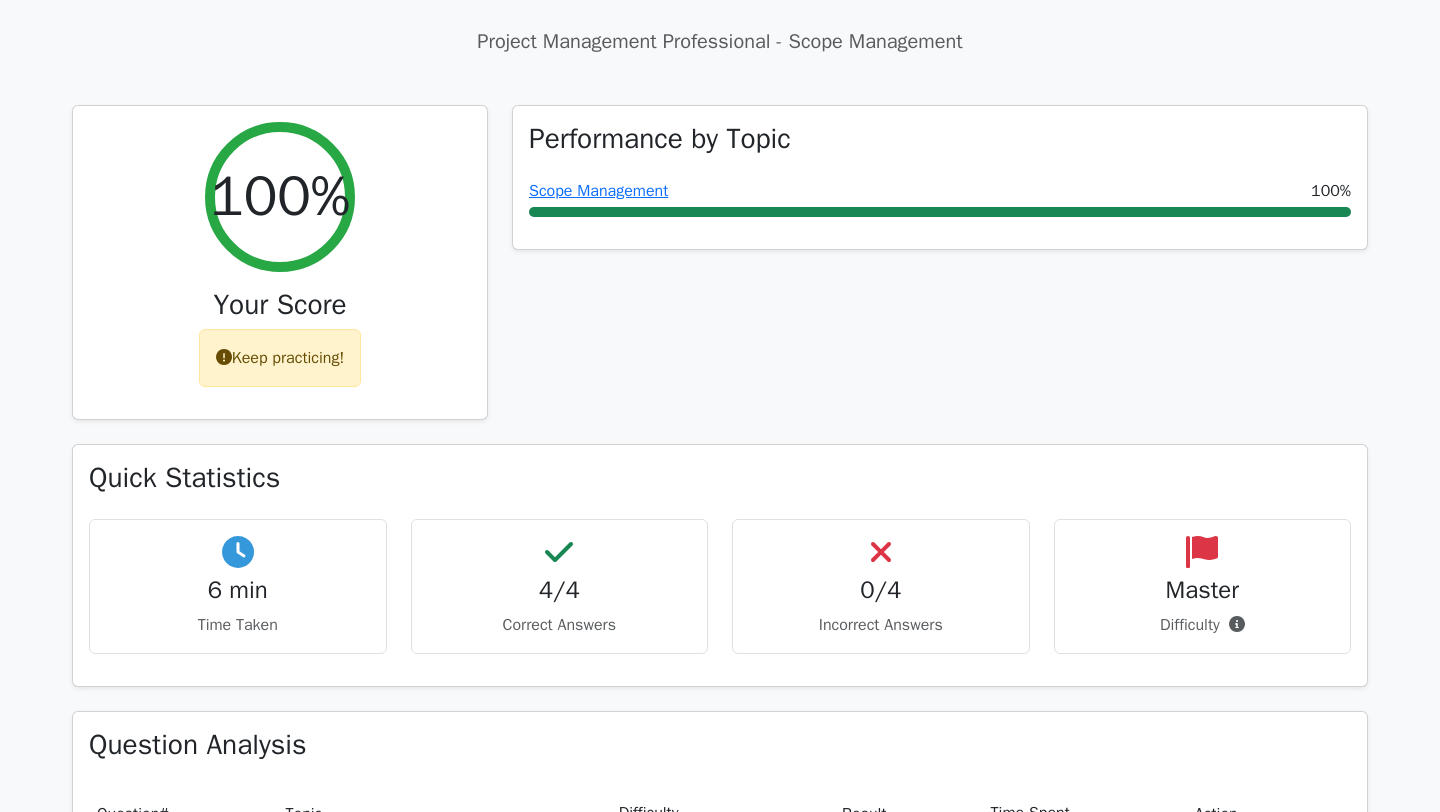 scroll, scrollTop: 501, scrollLeft: 0, axis: vertical 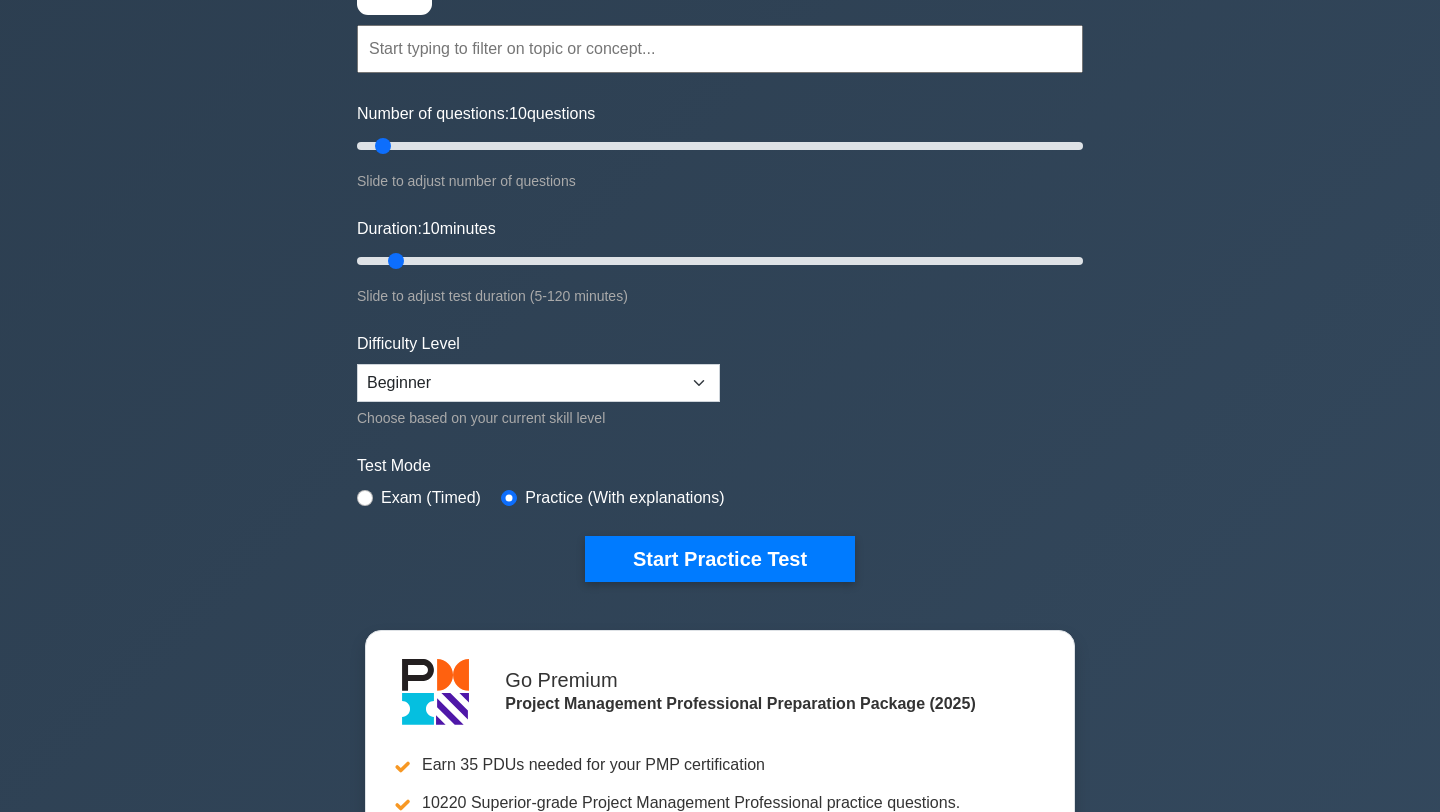click on "Test Mode
Exam (Timed)
Practice (With explanations)" at bounding box center [720, 483] 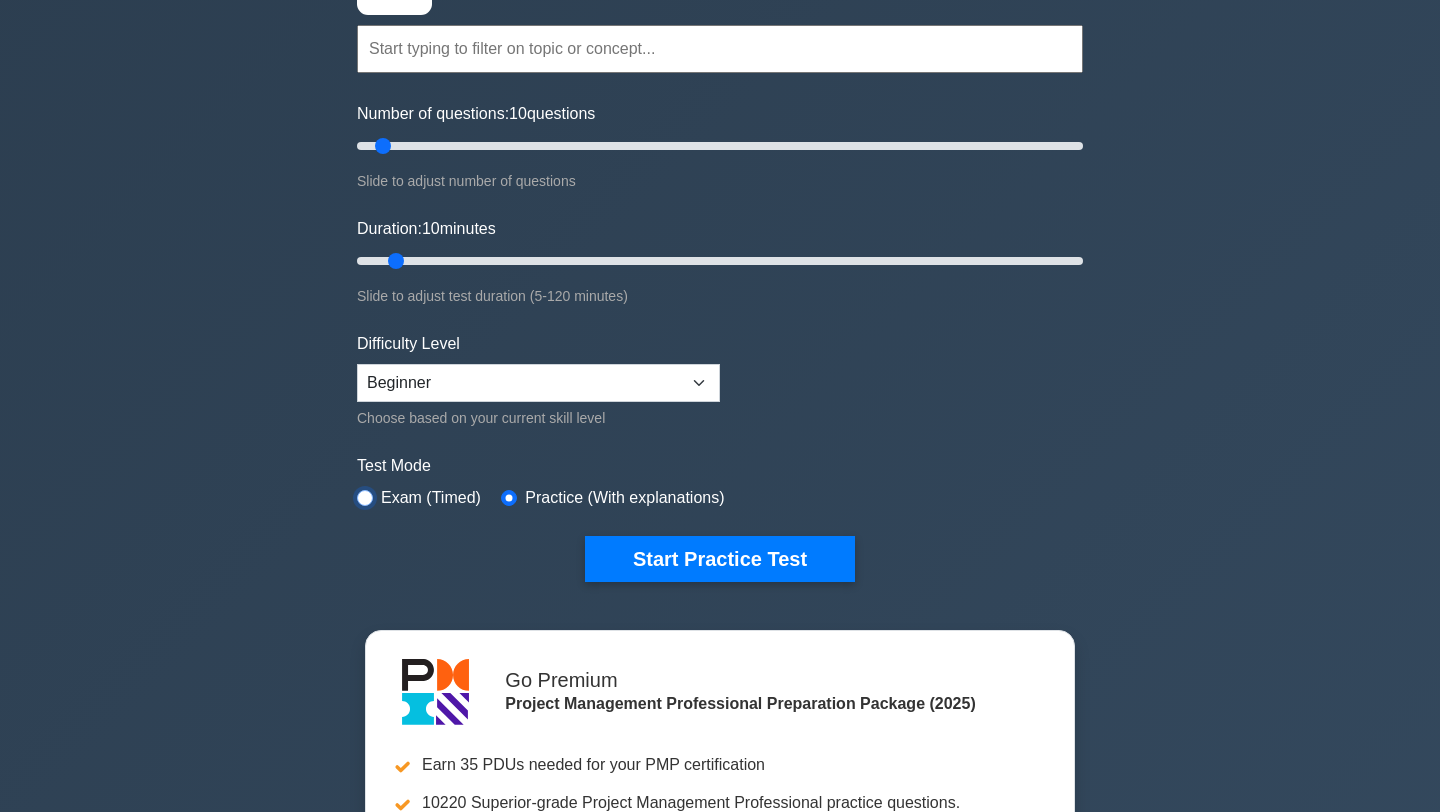 click at bounding box center [365, 498] 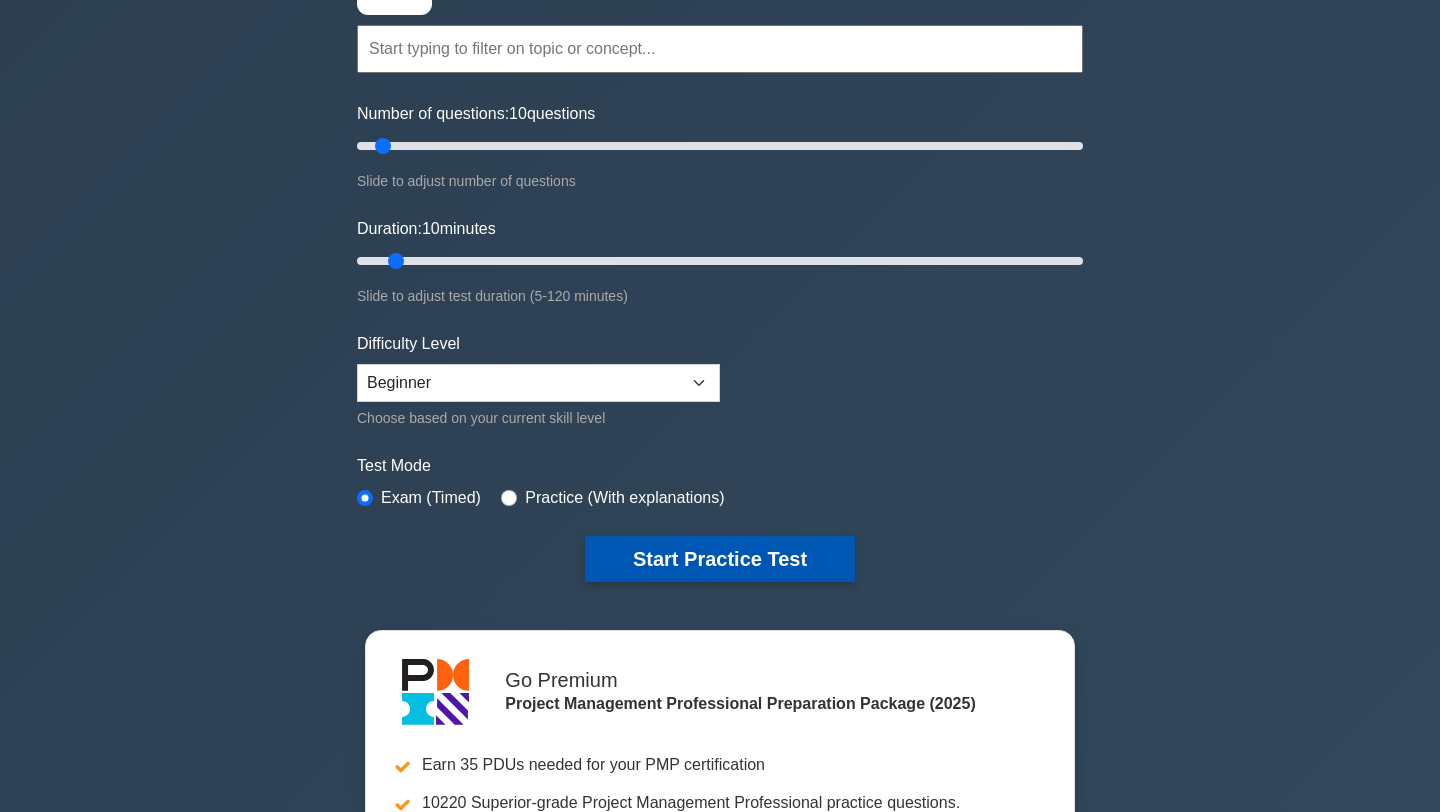 click on "Start Practice Test" at bounding box center [720, 559] 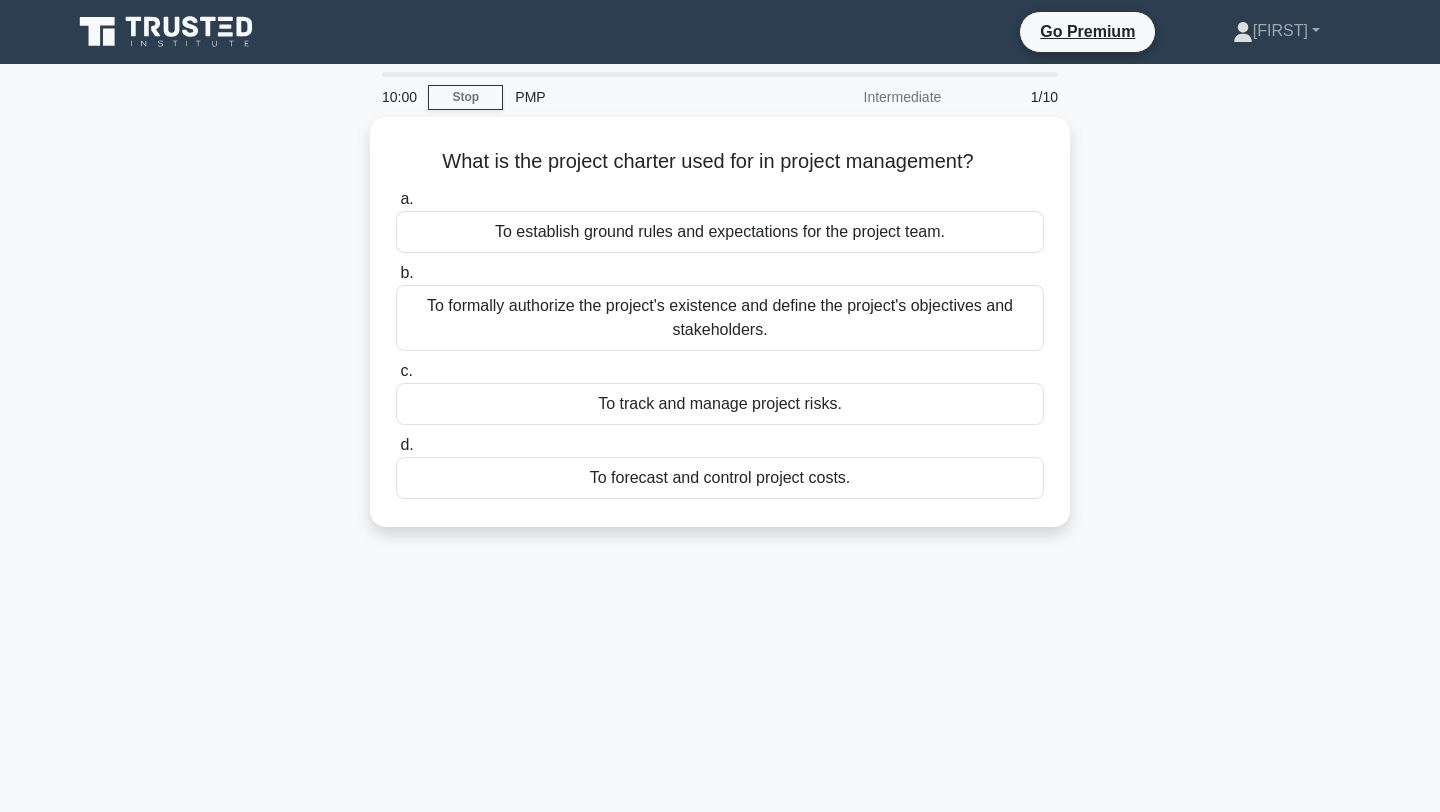 scroll, scrollTop: 0, scrollLeft: 0, axis: both 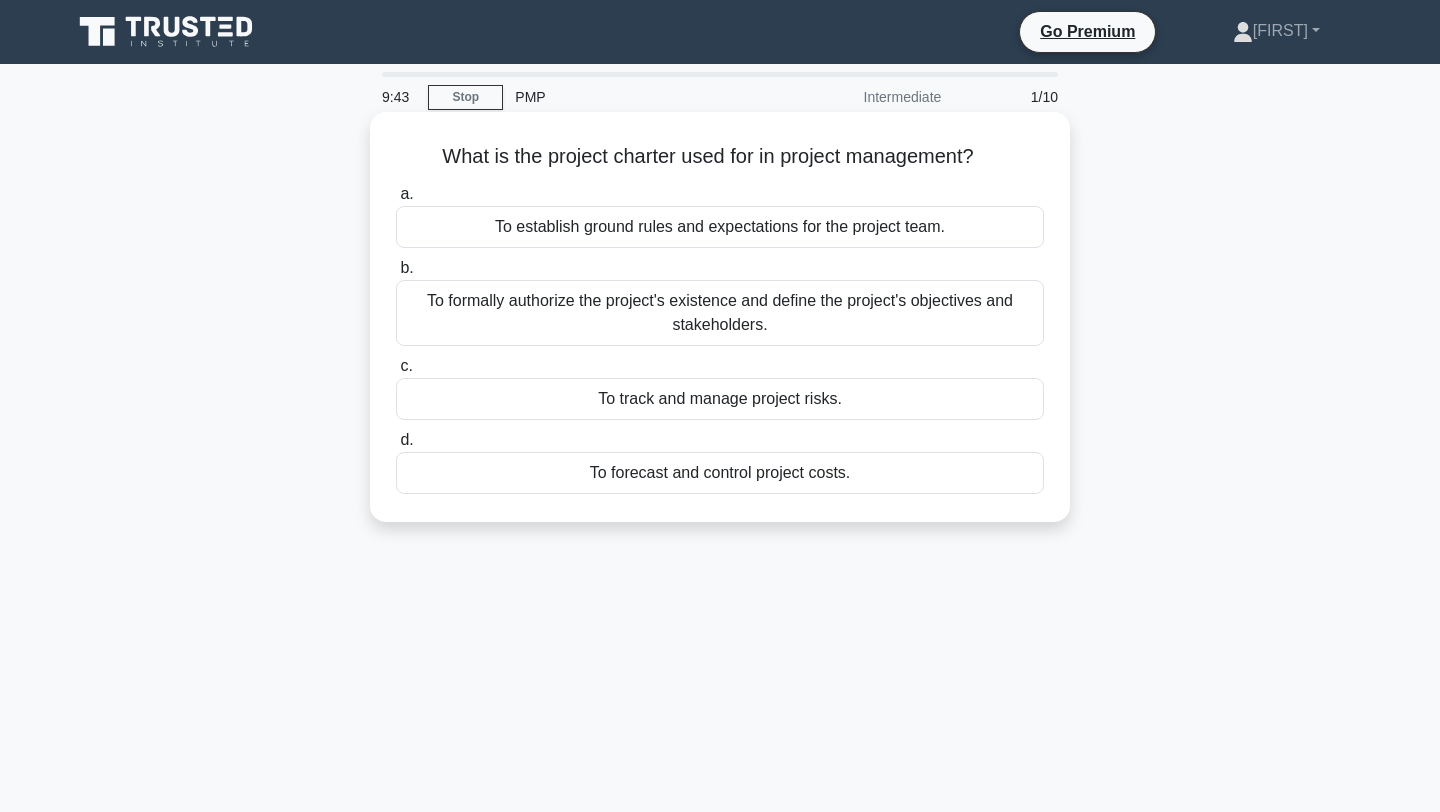 click on "To formally authorize the project's existence and define the project's objectives and stakeholders." at bounding box center [720, 313] 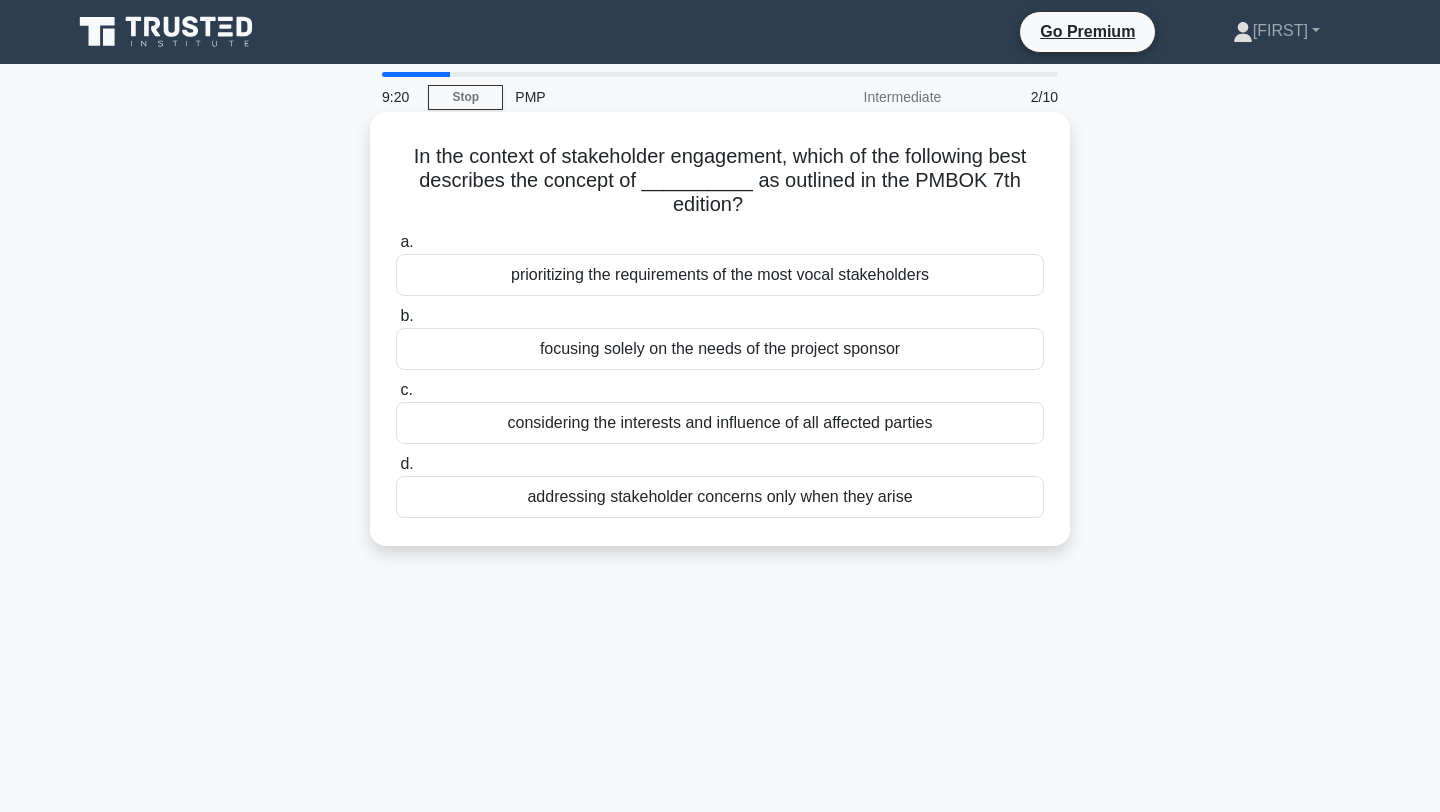 click on "considering the interests and influence of all affected parties" at bounding box center (720, 423) 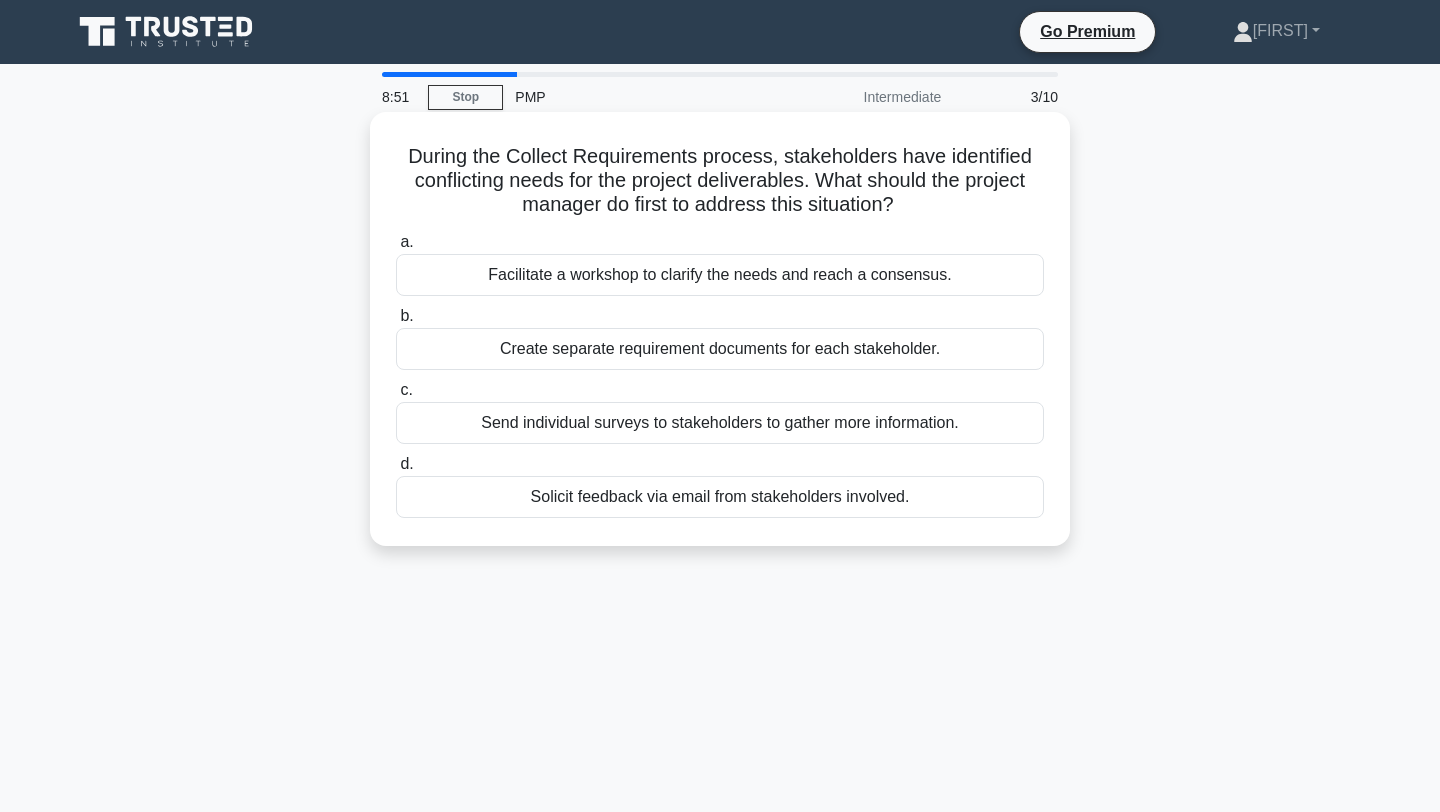 click on "Facilitate a workshop to clarify the needs and reach a consensus." at bounding box center (720, 275) 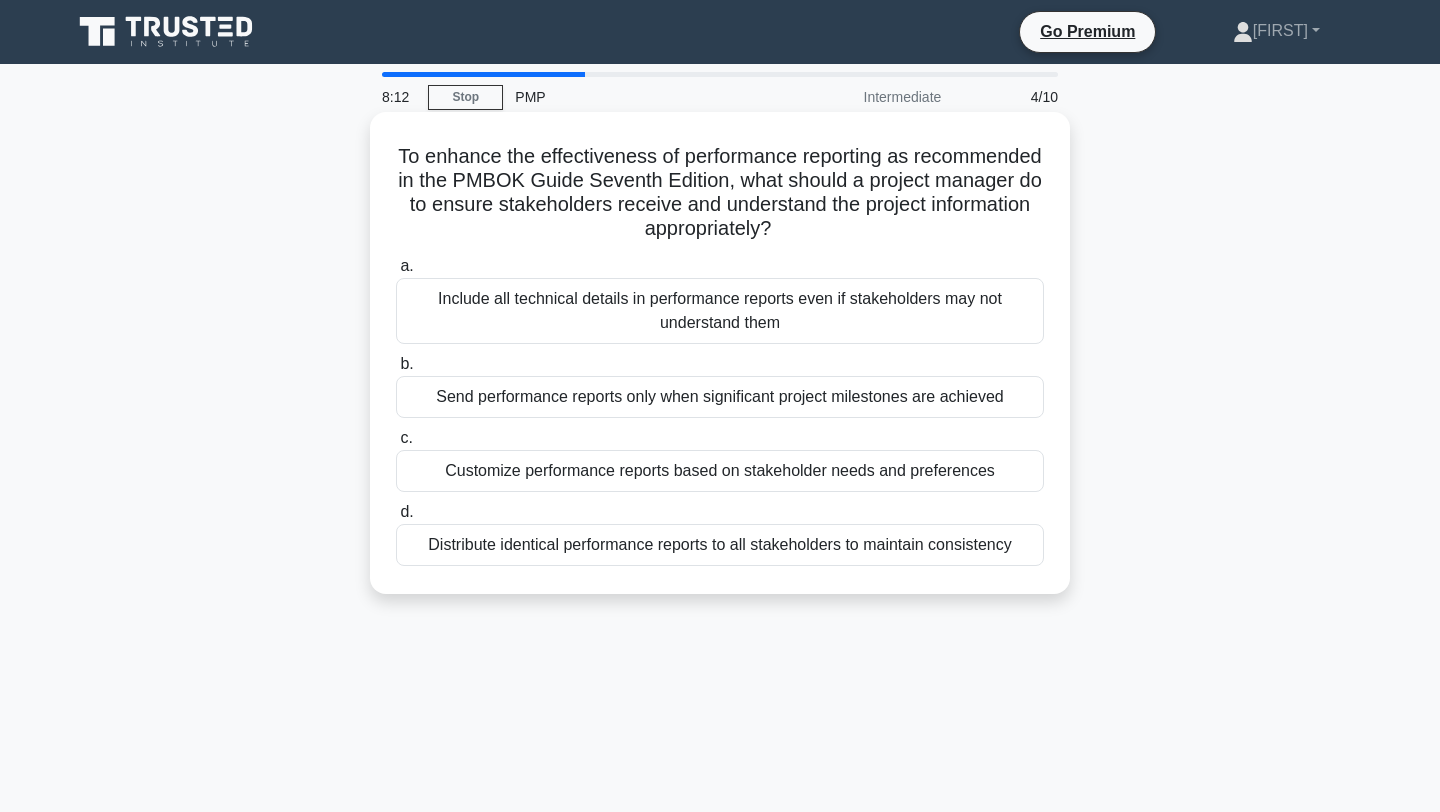 click on "Distribute identical performance reports to all stakeholders to maintain consistency" at bounding box center (720, 545) 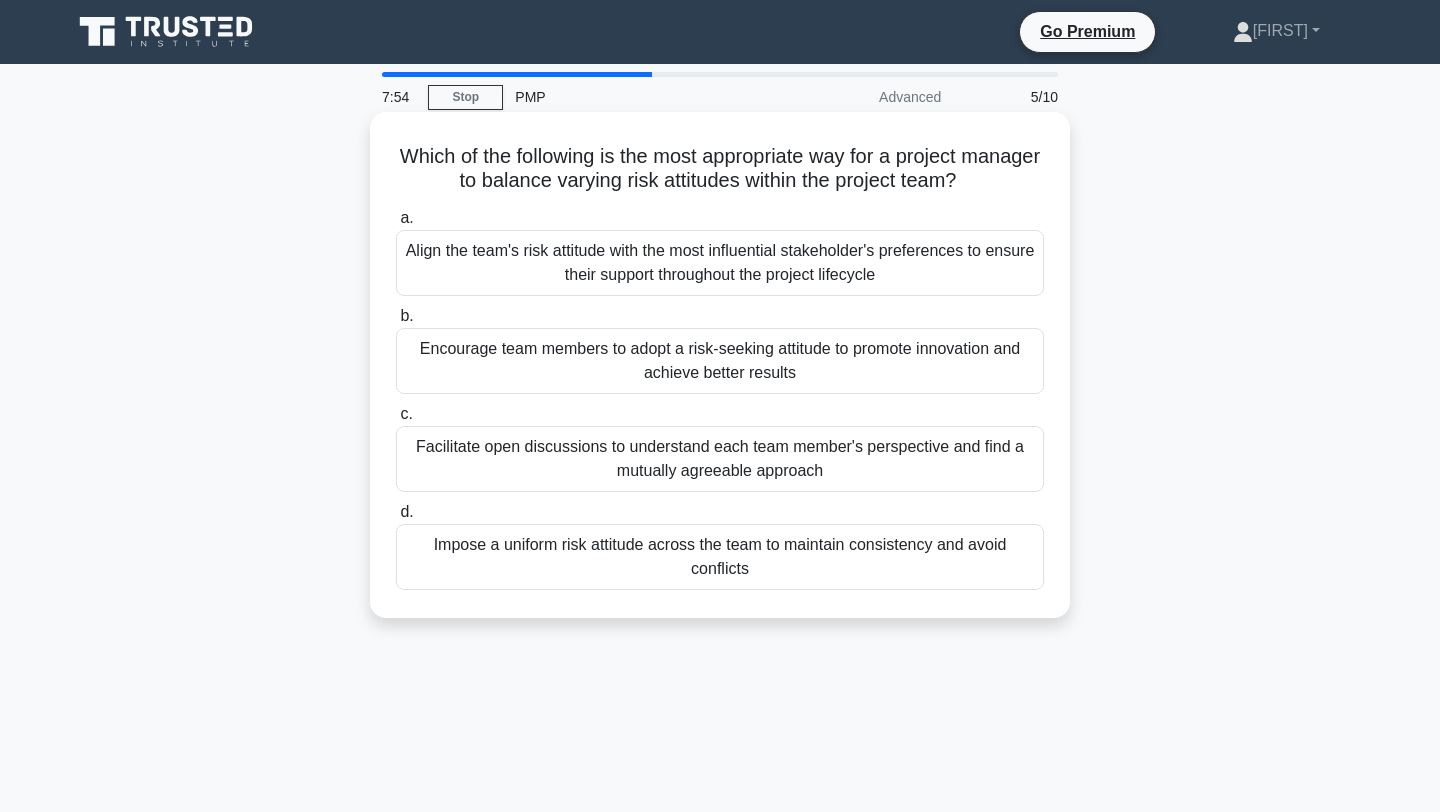click on "Encourage team members to adopt a risk-seeking attitude to promote innovation and achieve better results" at bounding box center (720, 361) 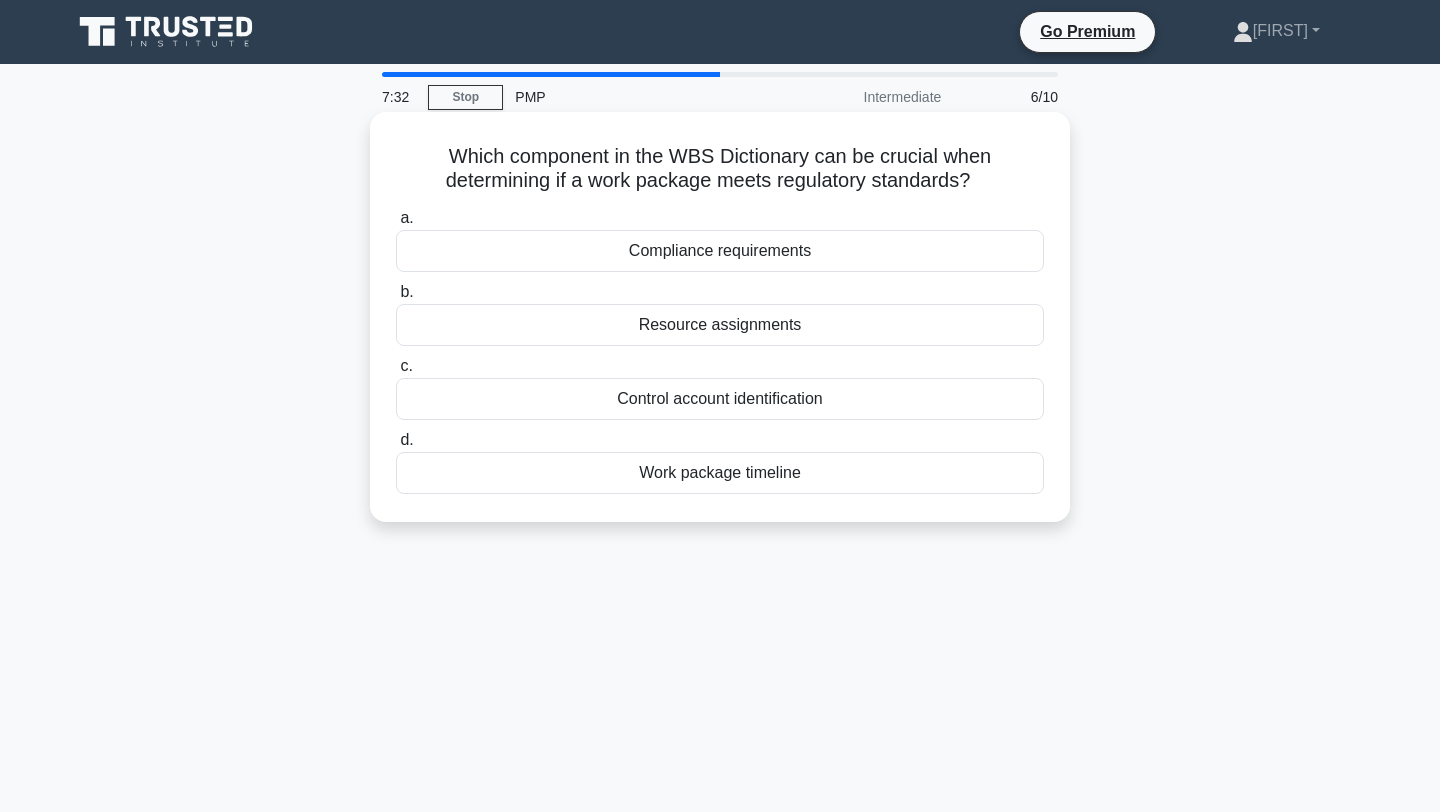 click on "Compliance requirements" at bounding box center [720, 251] 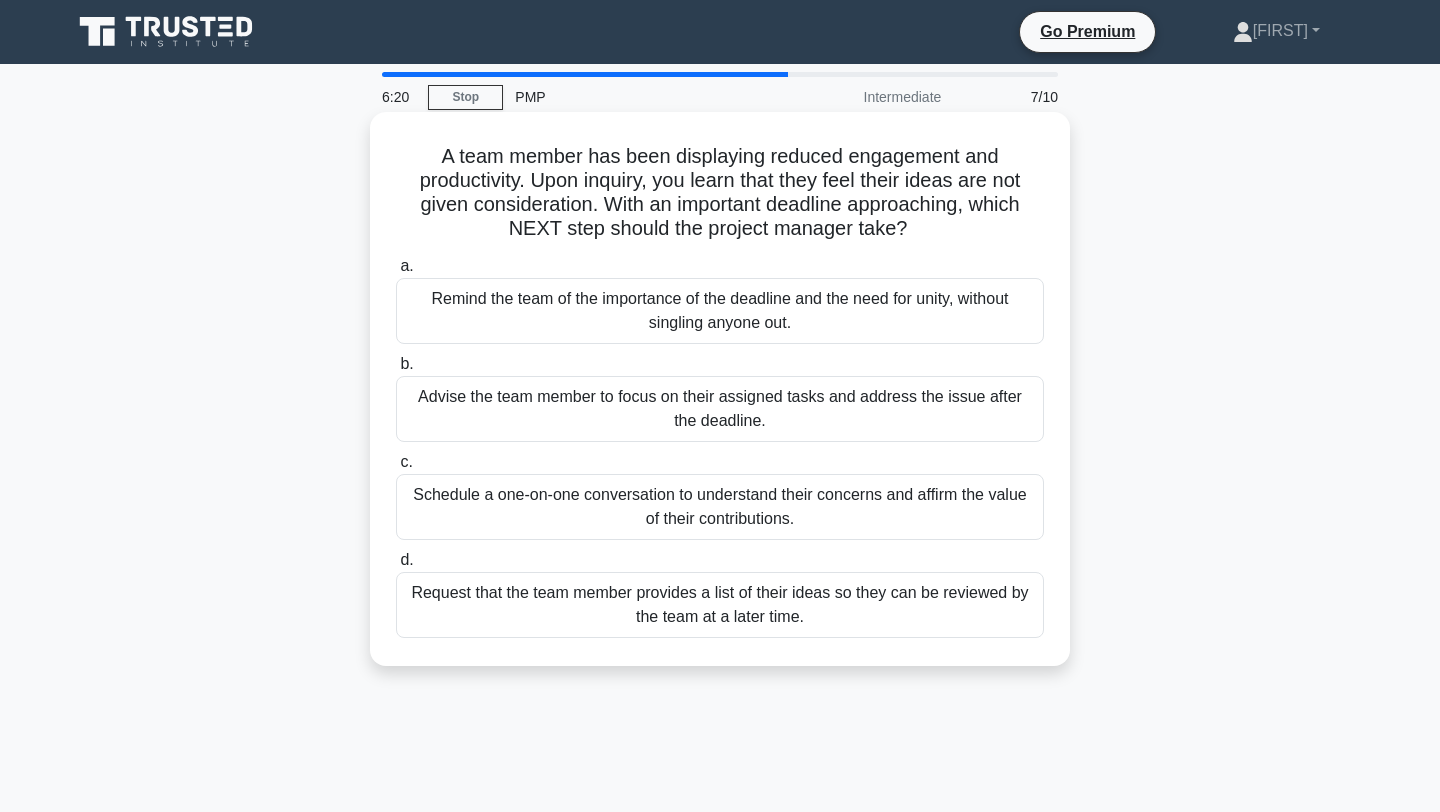 click on "Request that the team member provides a list of their ideas so they can be reviewed by the team at a later time." at bounding box center (720, 605) 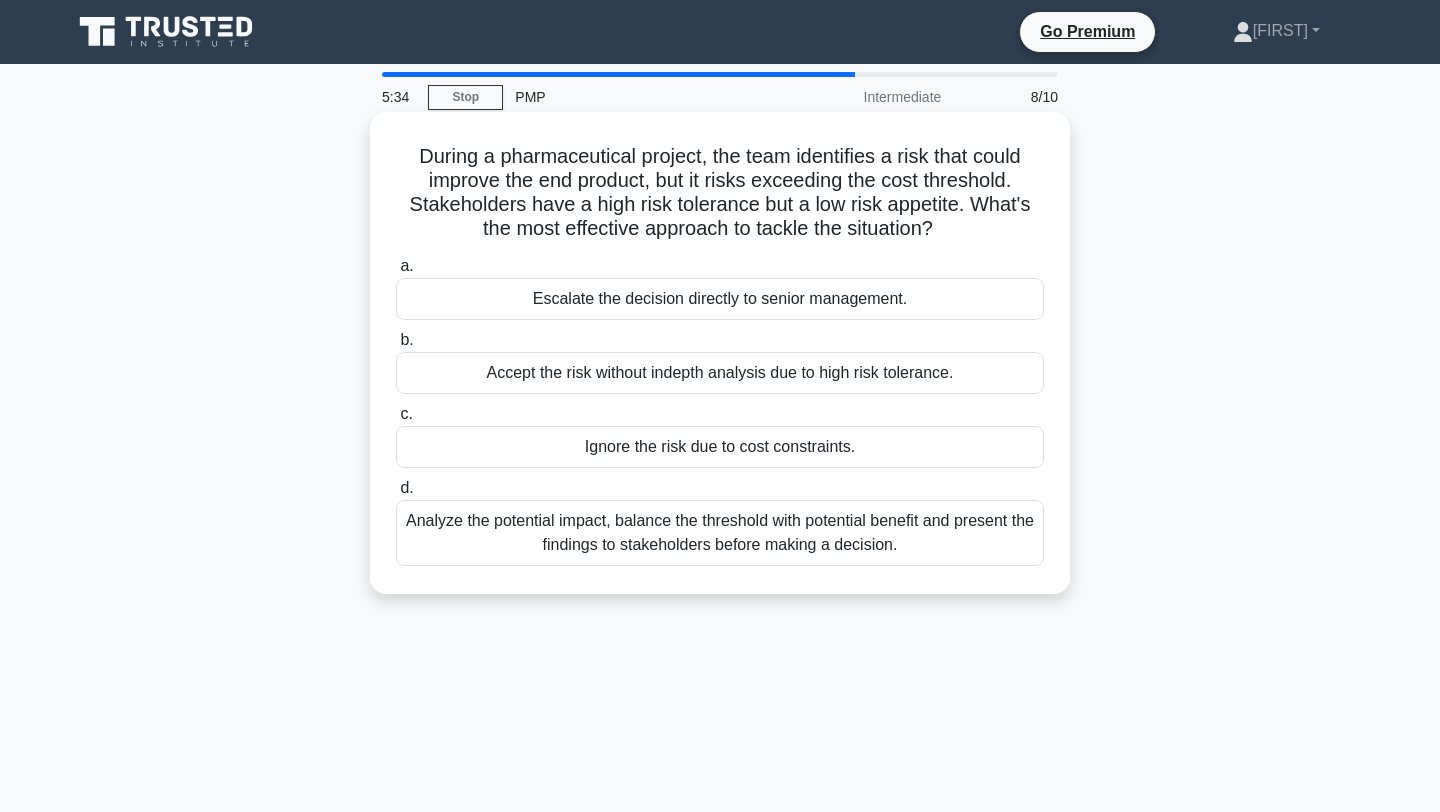 click on "Analyze the potential impact, balance the threshold with potential benefit and present the findings to stakeholders before making a decision." at bounding box center (720, 533) 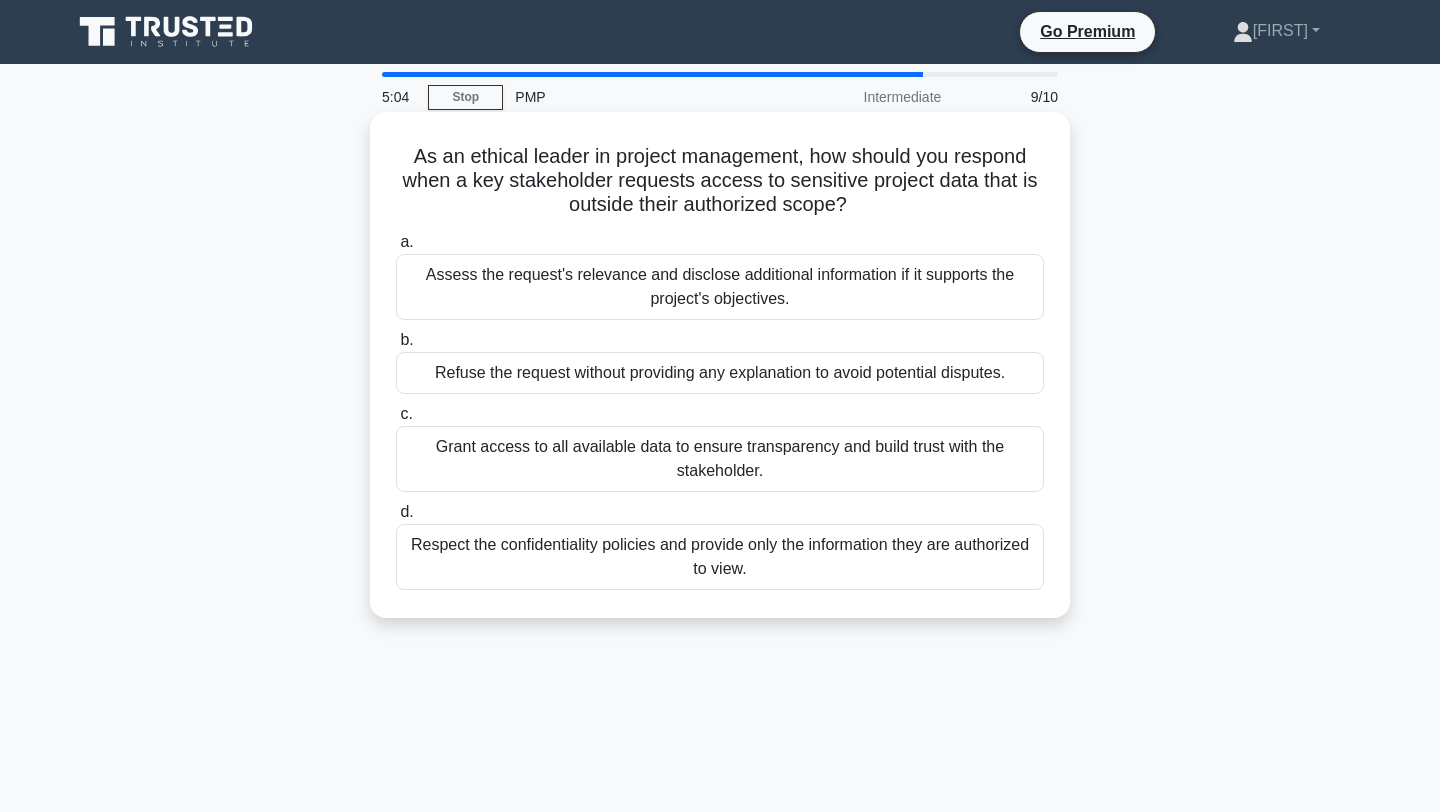 click on "Respect the confidentiality policies and provide only the information they are authorized to view." at bounding box center [720, 557] 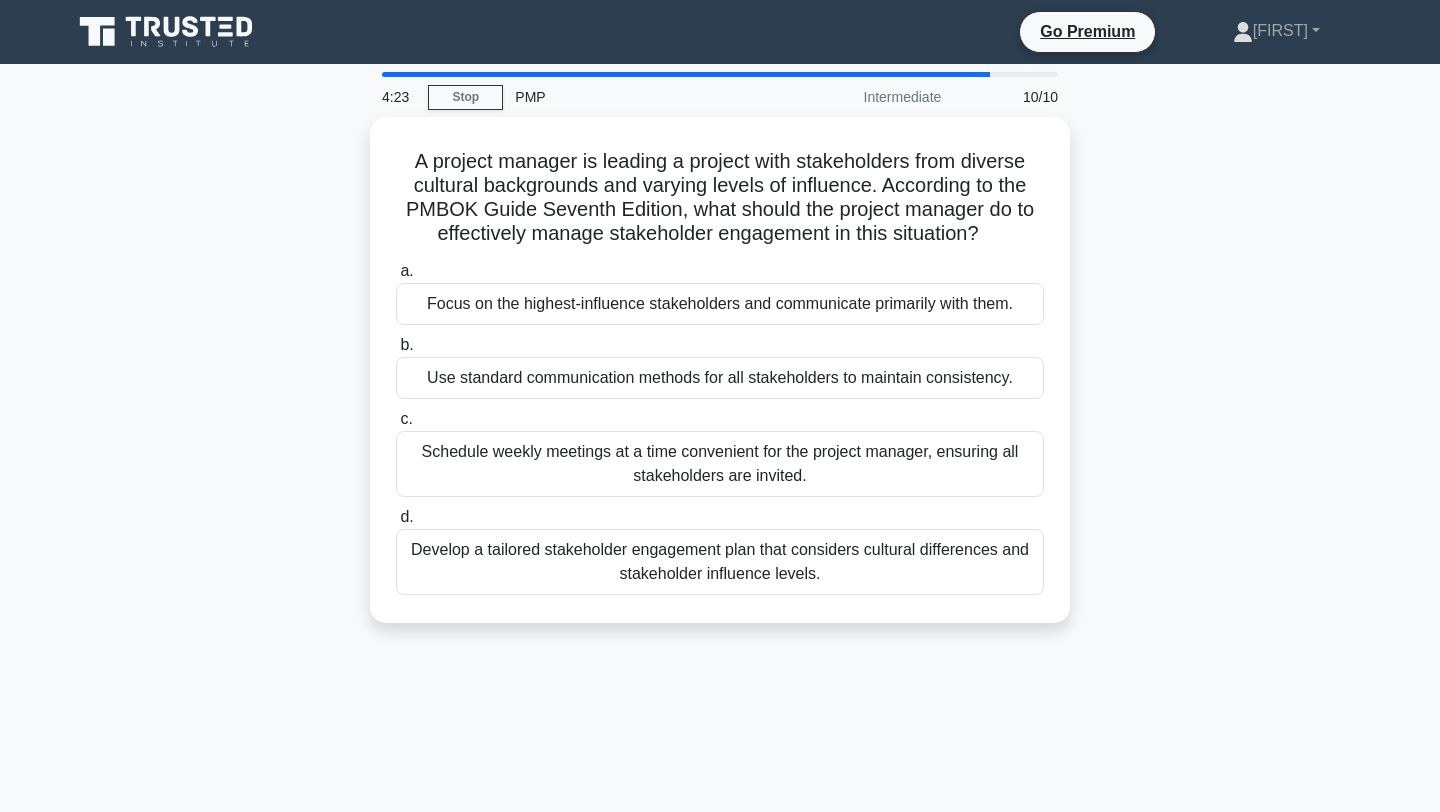 click on "Develop a tailored stakeholder engagement plan that considers cultural differences and stakeholder influence levels." at bounding box center [720, 562] 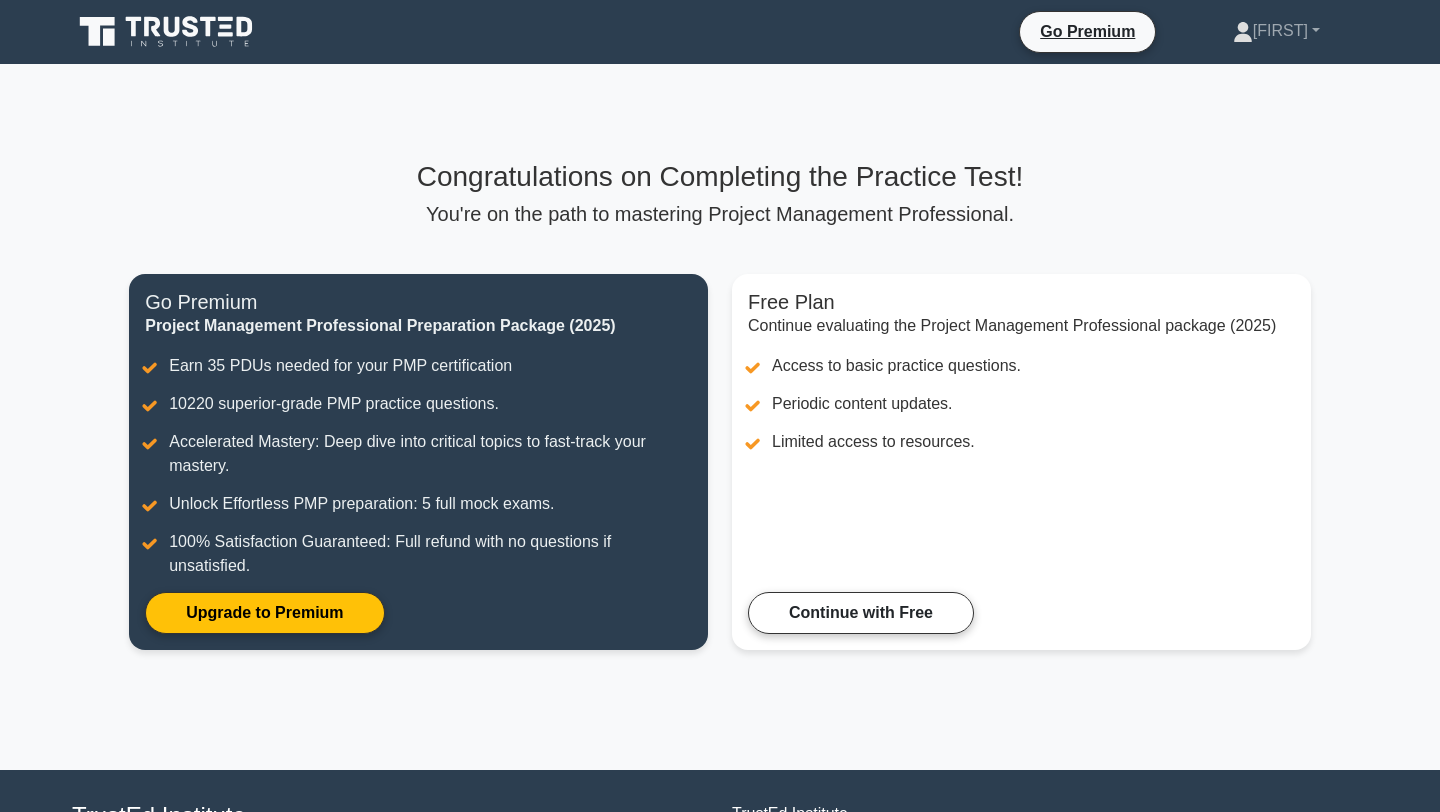 scroll, scrollTop: 0, scrollLeft: 0, axis: both 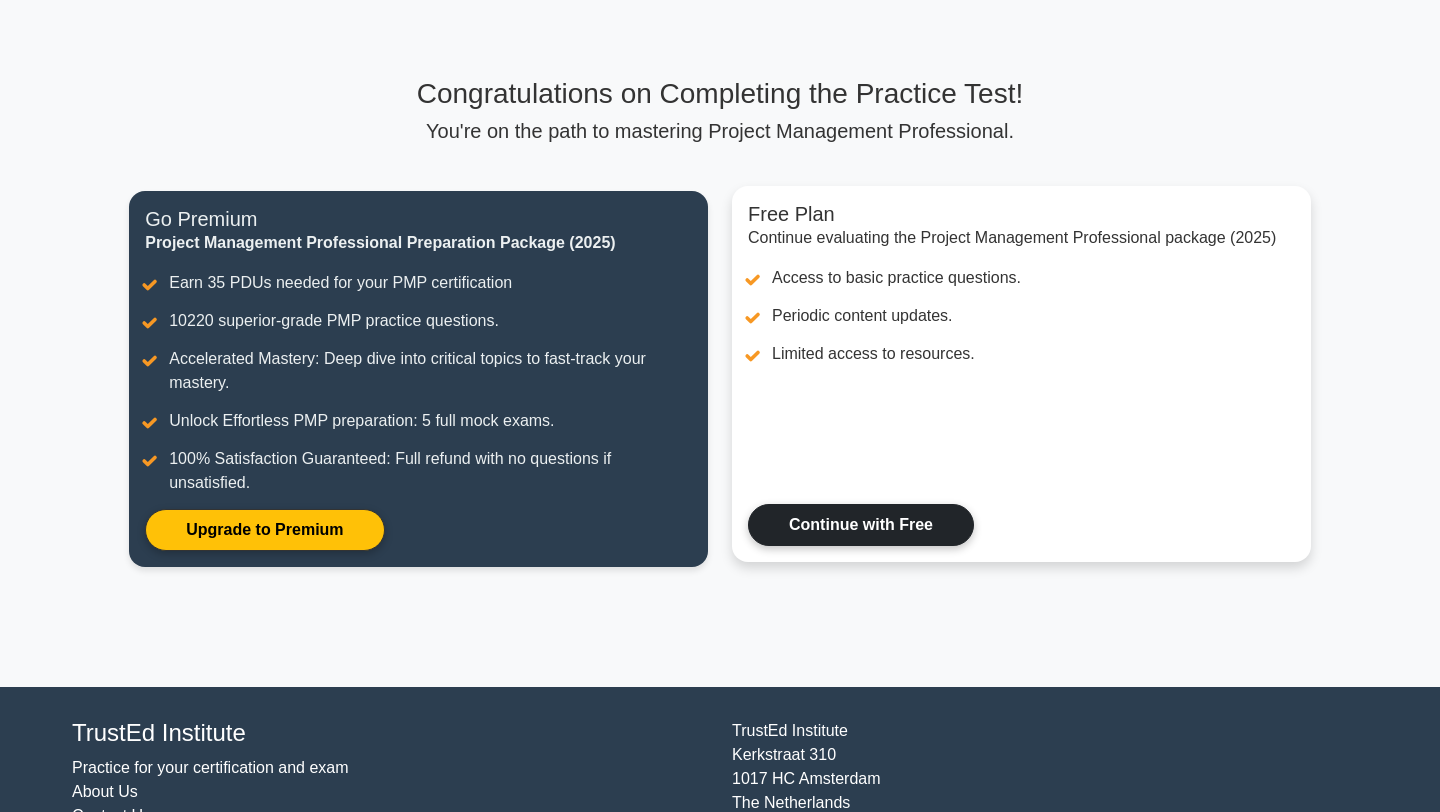 click on "Continue with Free" at bounding box center [861, 525] 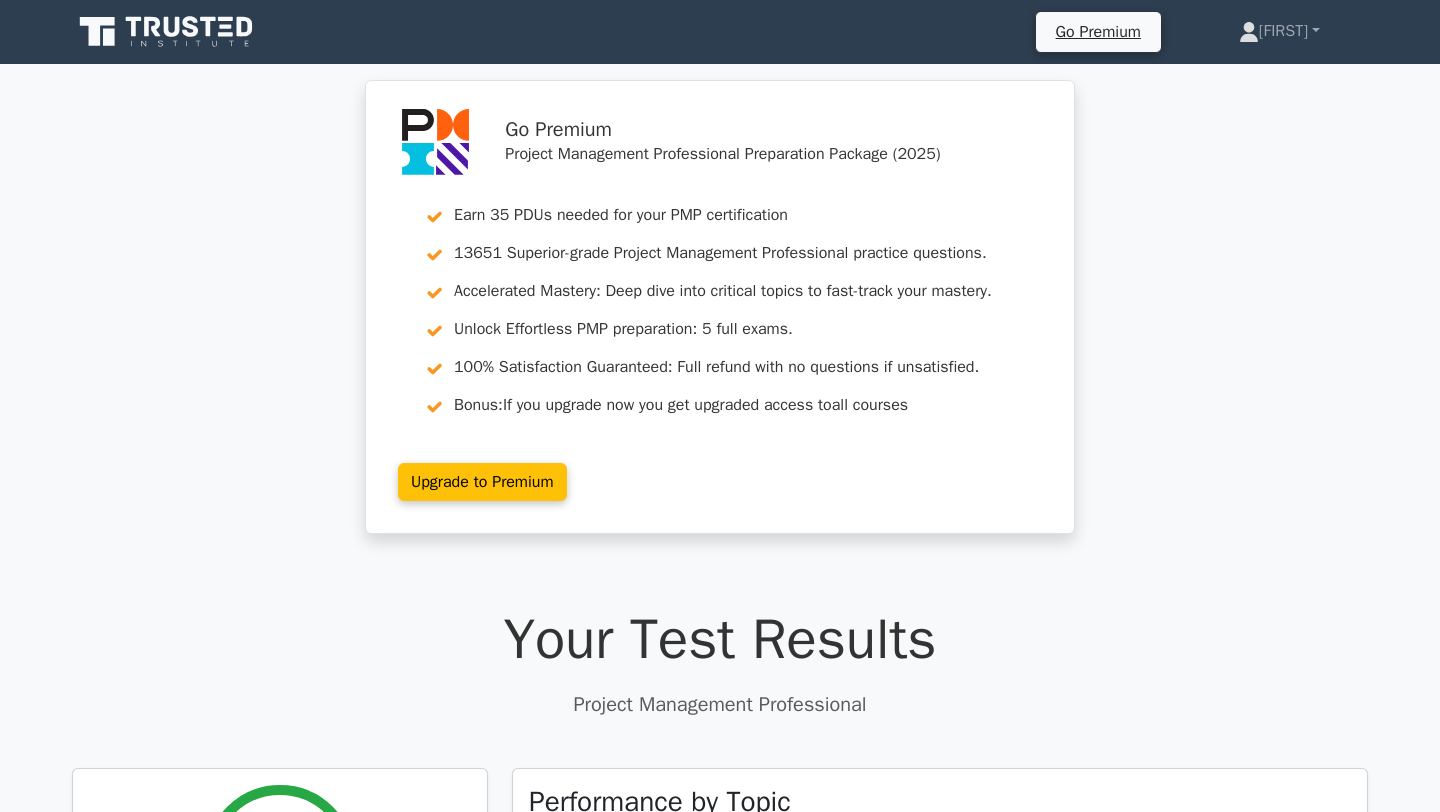 scroll, scrollTop: 0, scrollLeft: 0, axis: both 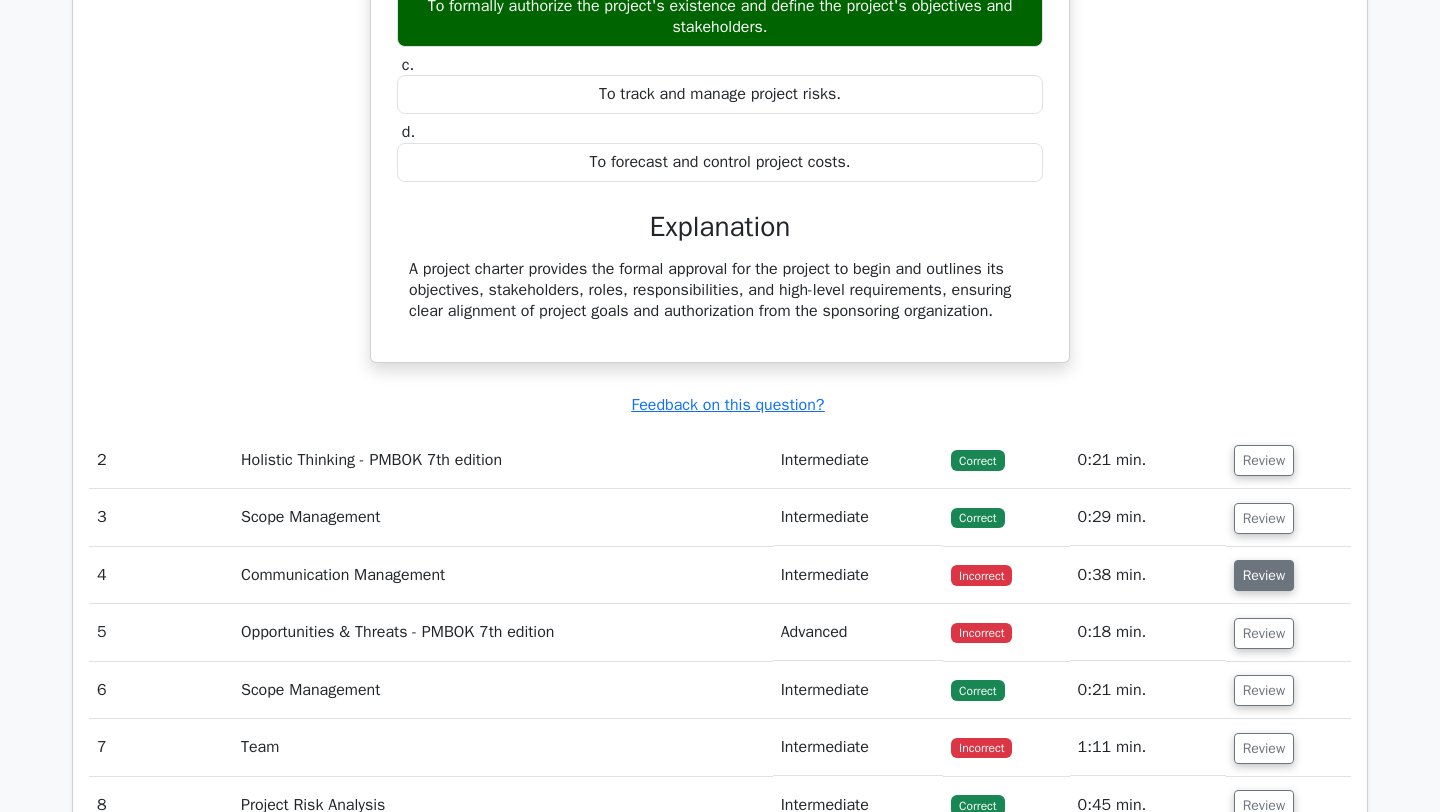 click on "Review" at bounding box center (1264, 575) 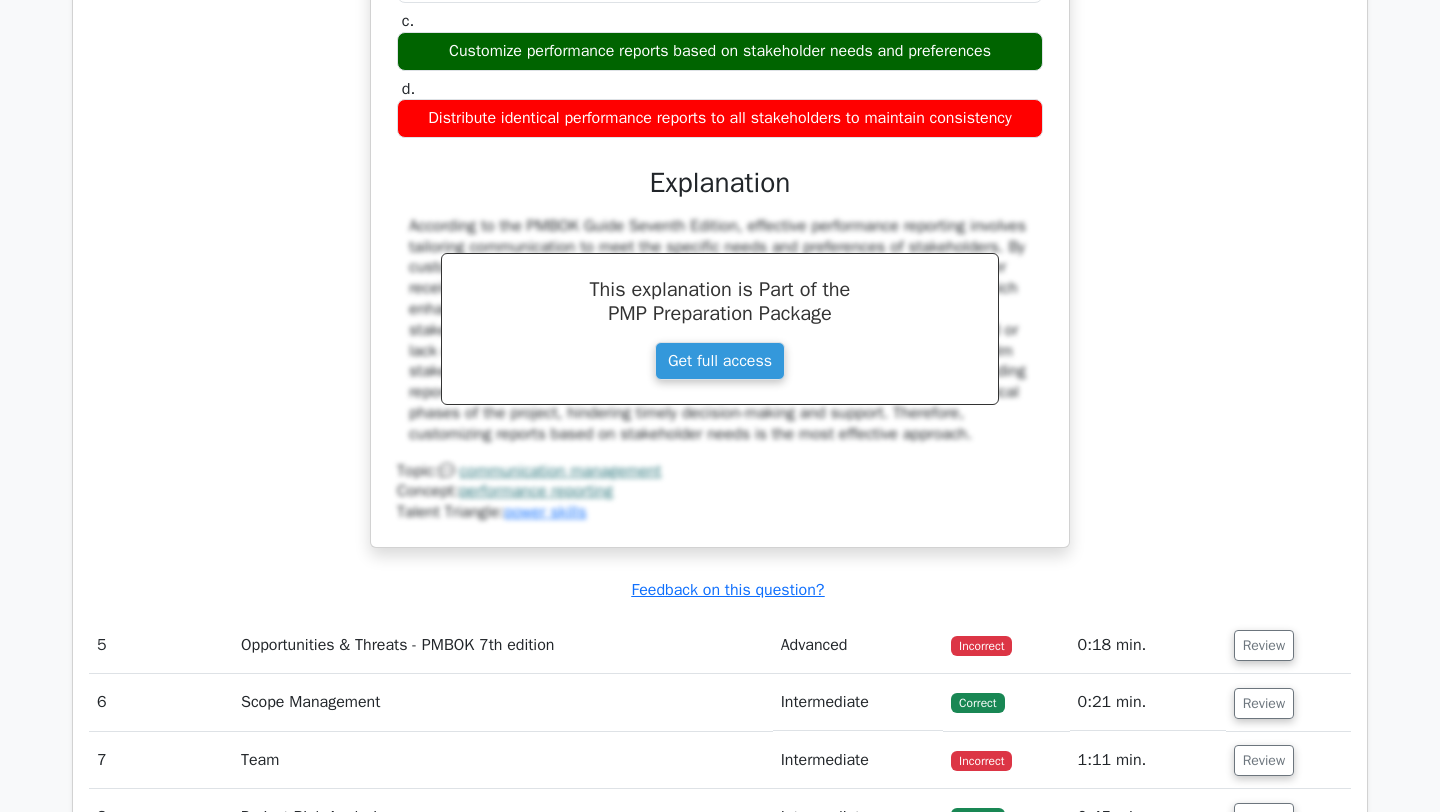 scroll, scrollTop: 2846, scrollLeft: 0, axis: vertical 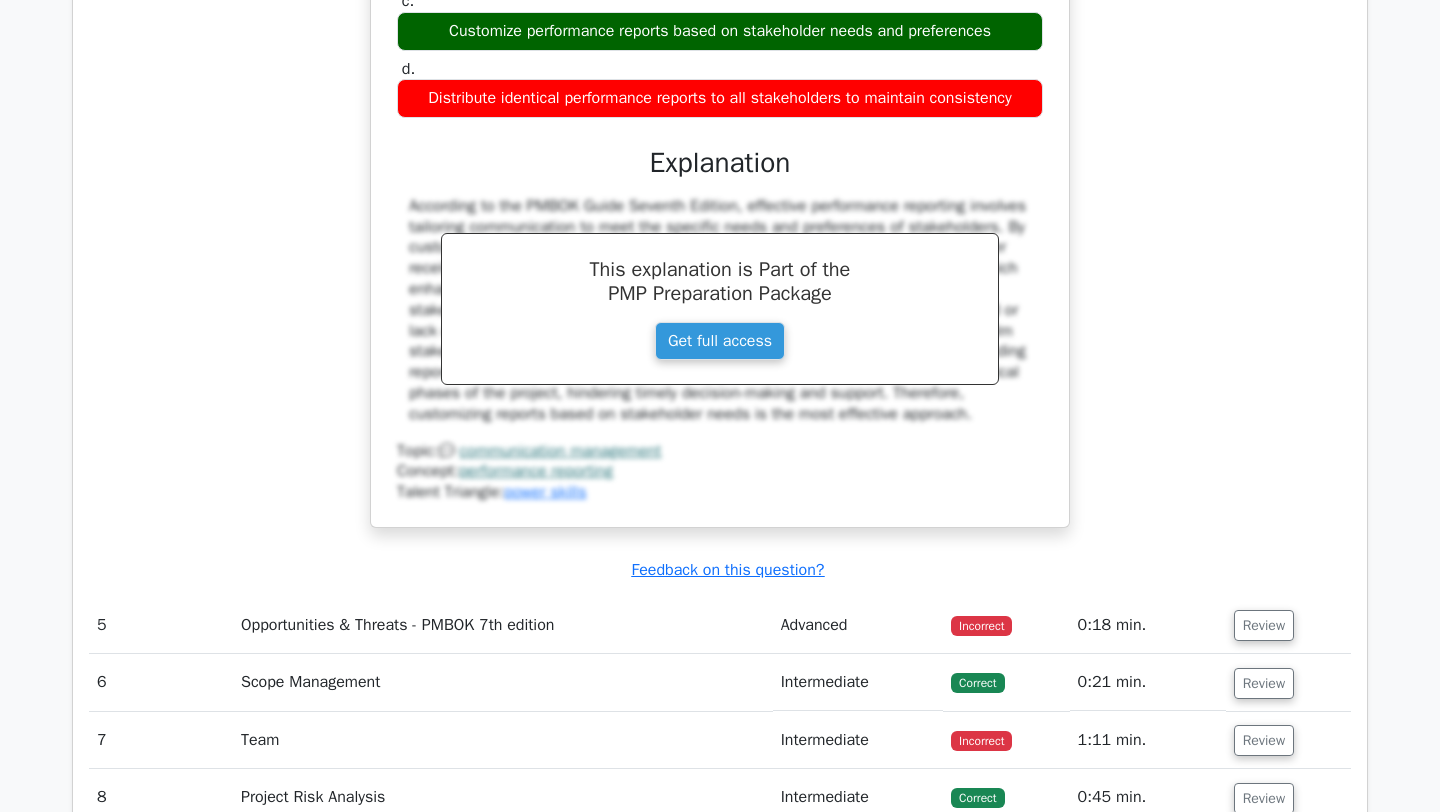click on "0:21 min." at bounding box center (1148, 682) 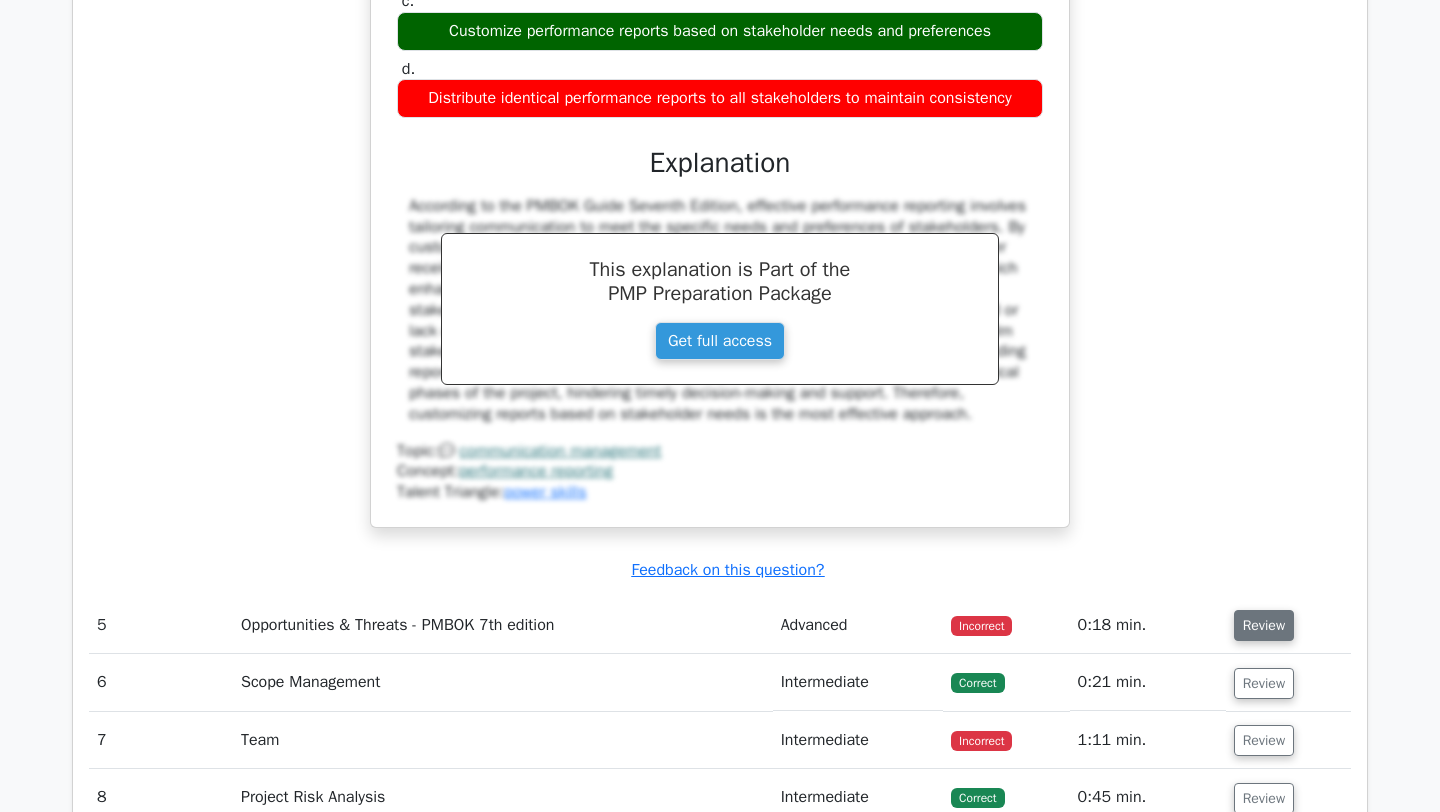 click on "Review" at bounding box center [1264, 625] 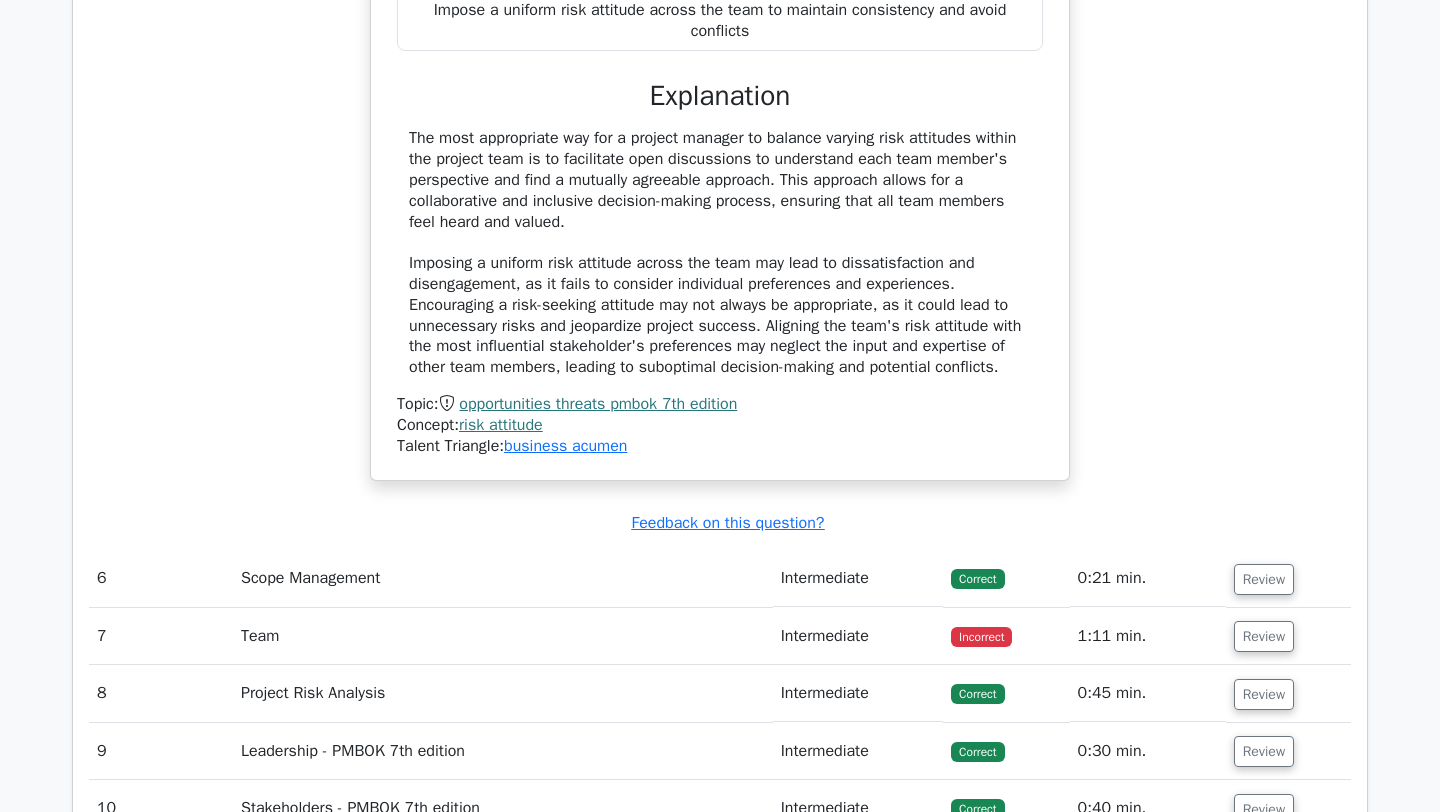 scroll, scrollTop: 3901, scrollLeft: 0, axis: vertical 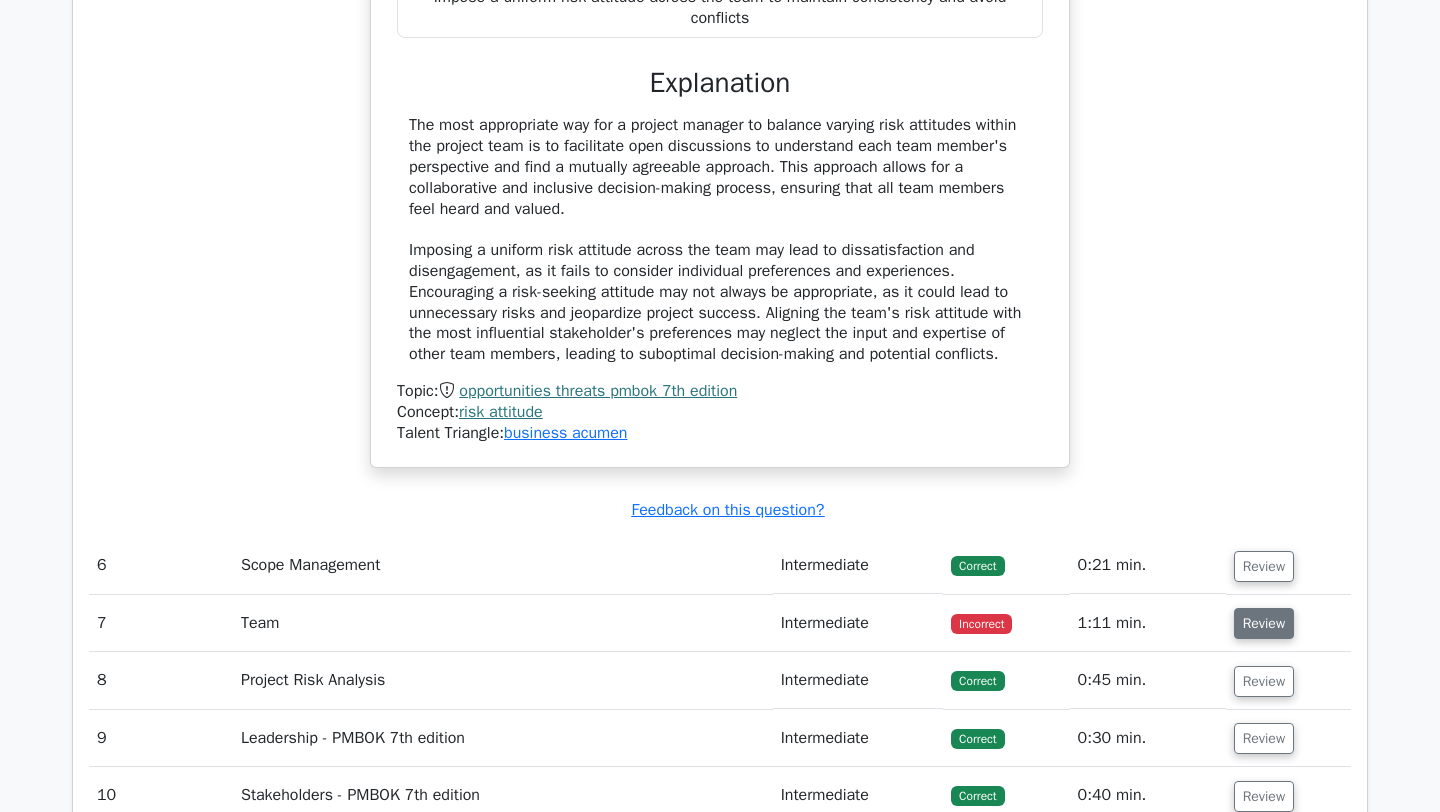 click on "Review" at bounding box center (1264, 623) 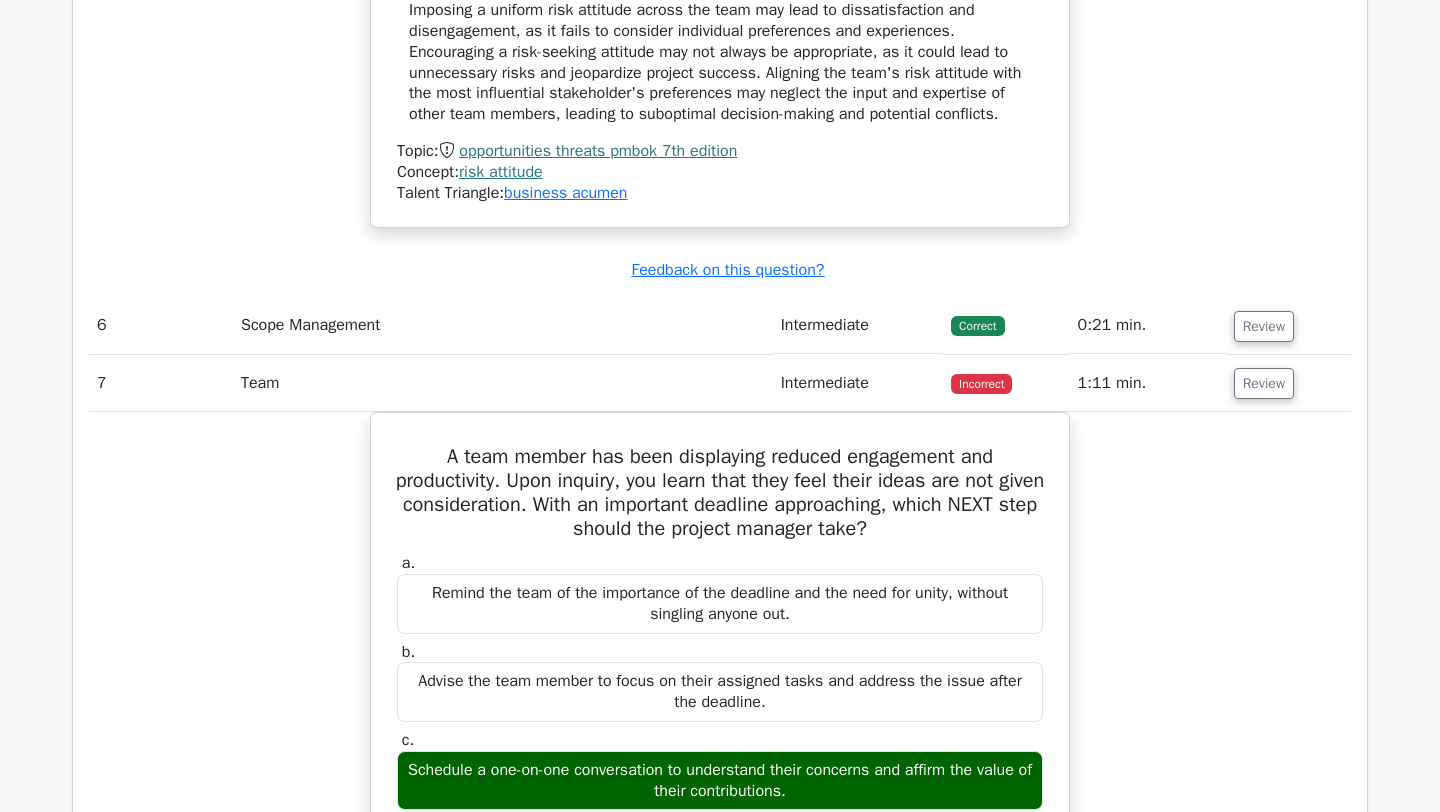 scroll, scrollTop: 4062, scrollLeft: 0, axis: vertical 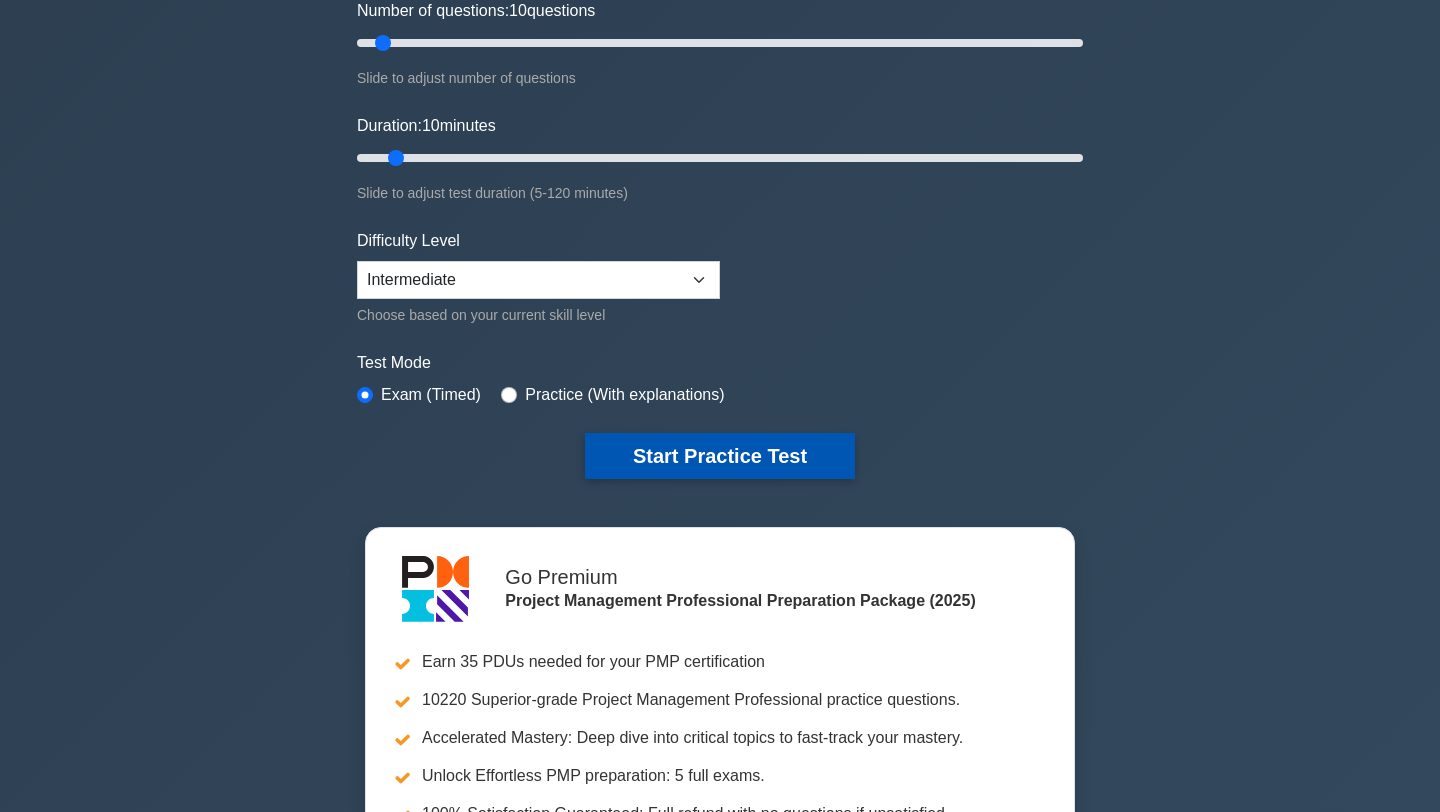 click on "Start Practice Test" at bounding box center [720, 456] 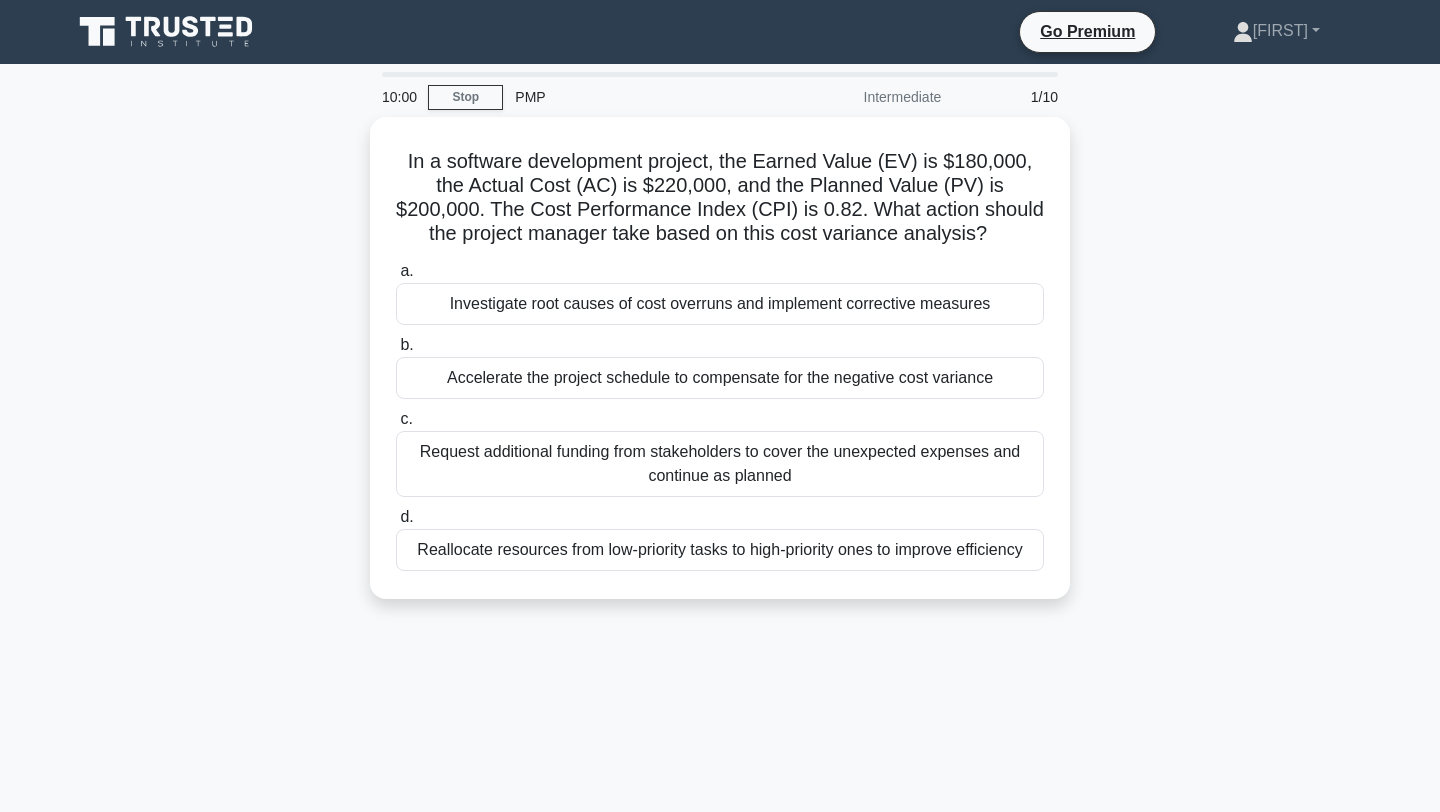 scroll, scrollTop: 0, scrollLeft: 0, axis: both 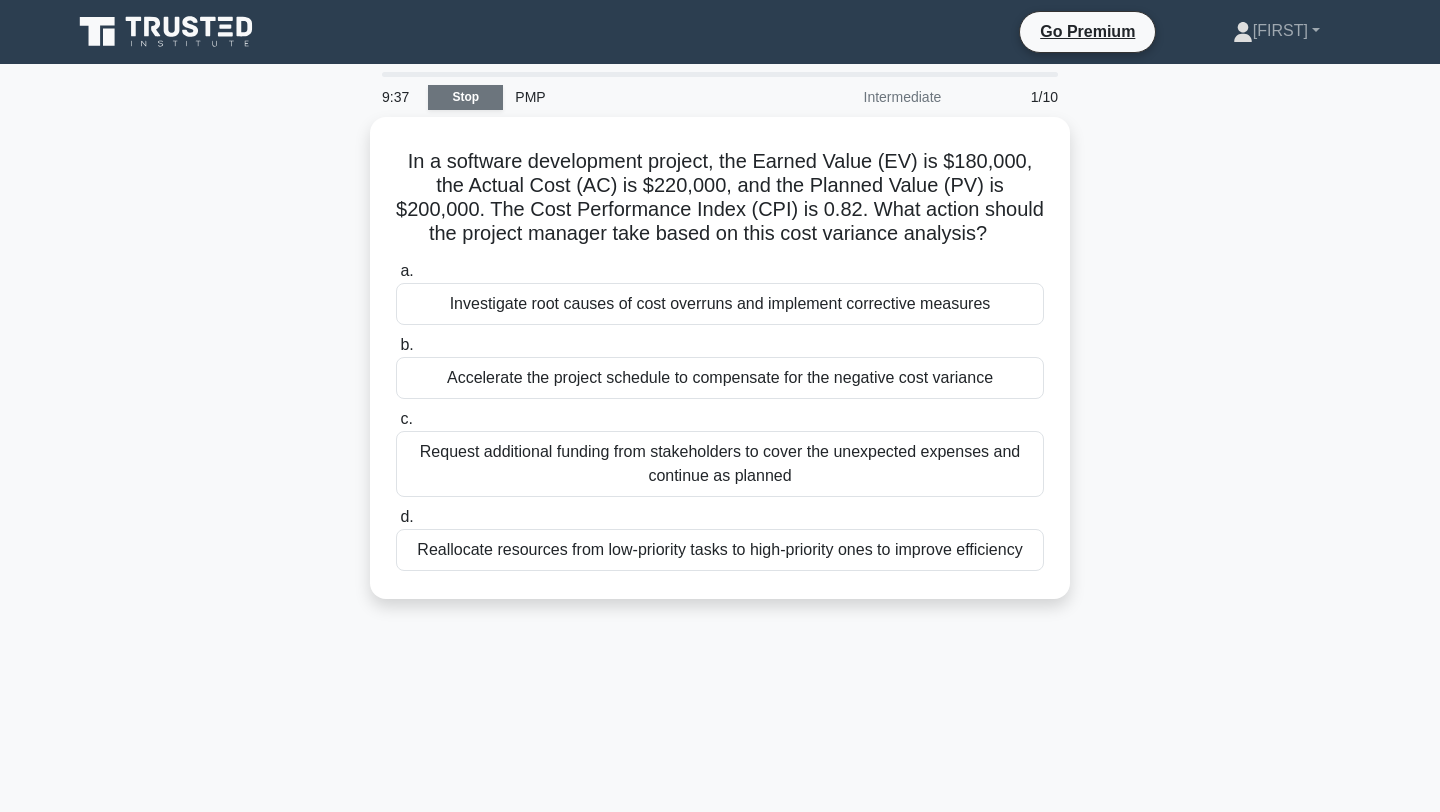click on "Stop" at bounding box center [465, 97] 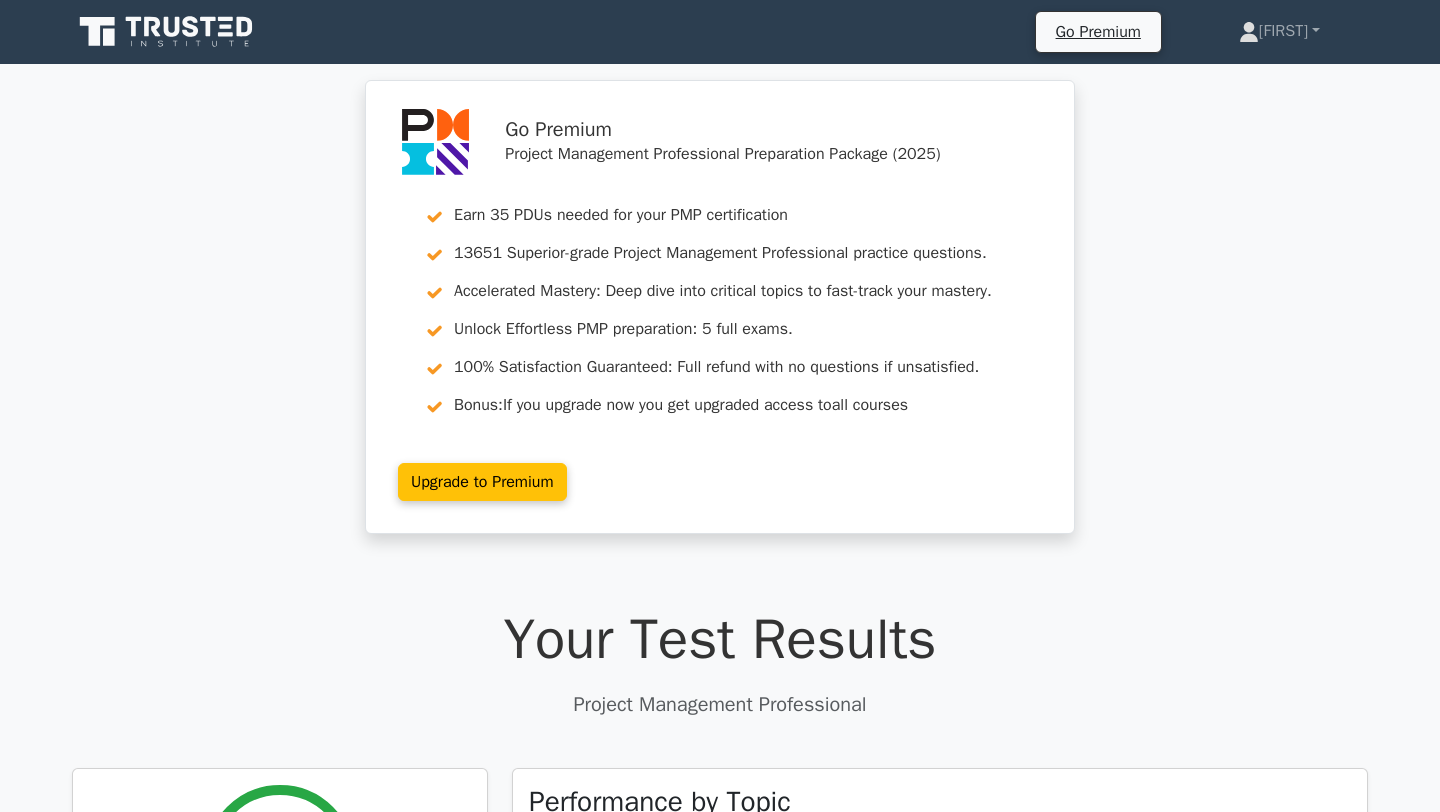 scroll, scrollTop: 0, scrollLeft: 0, axis: both 